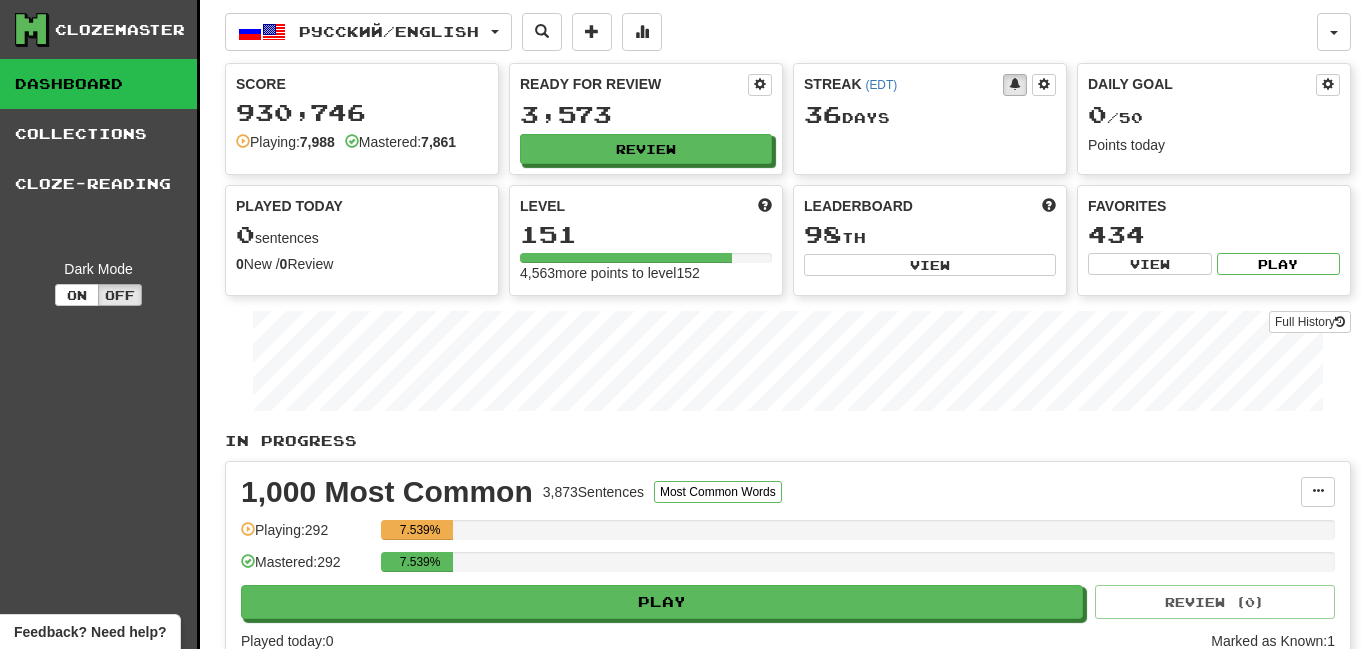 scroll, scrollTop: 0, scrollLeft: 0, axis: both 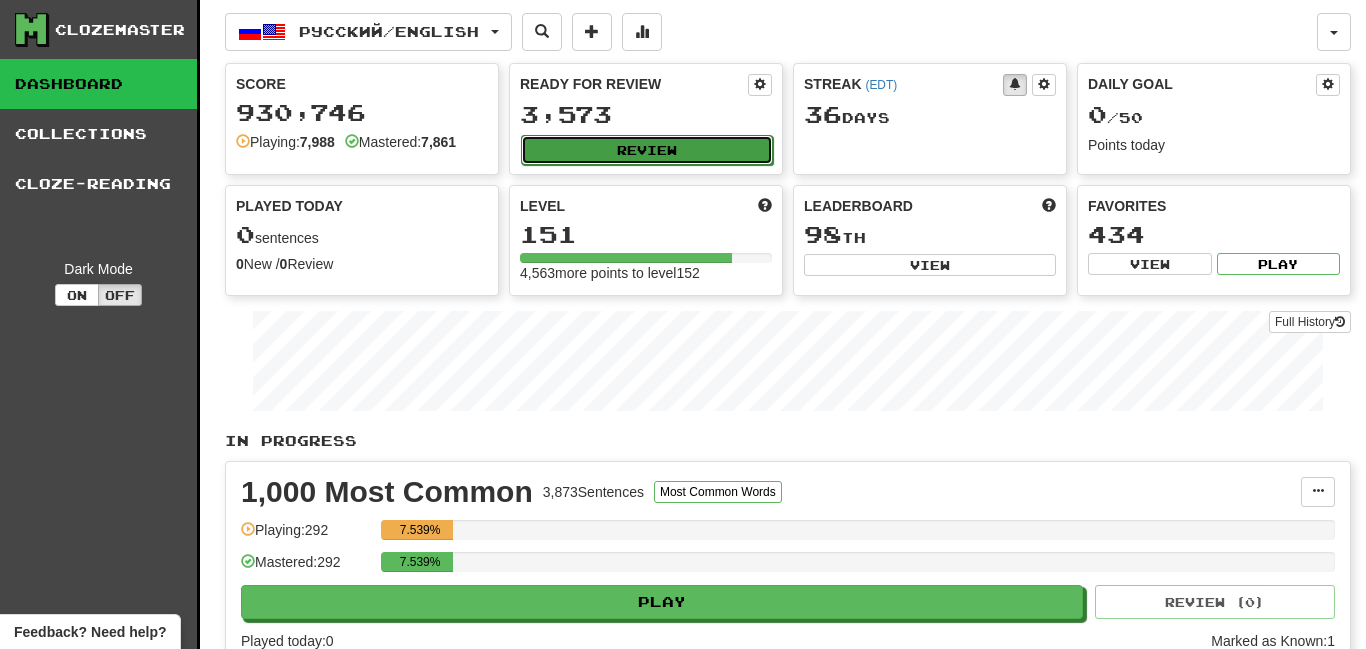 click on "Review" at bounding box center (647, 150) 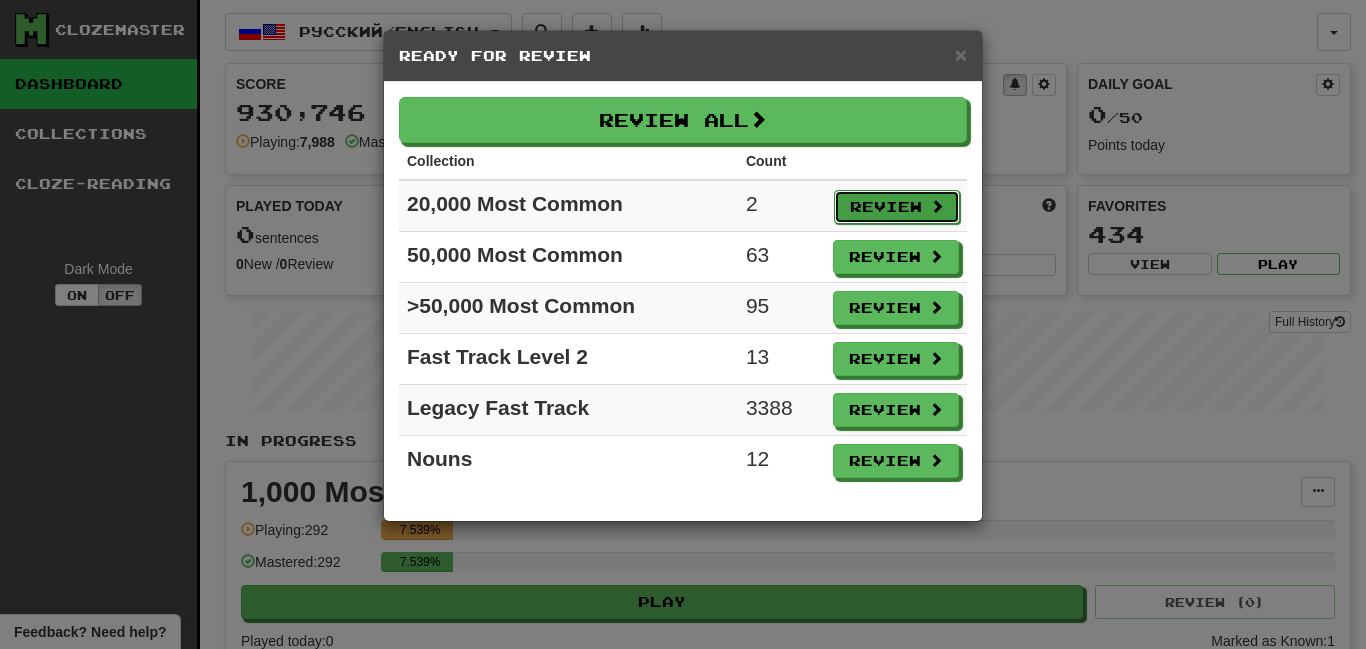 click on "Review" at bounding box center (897, 207) 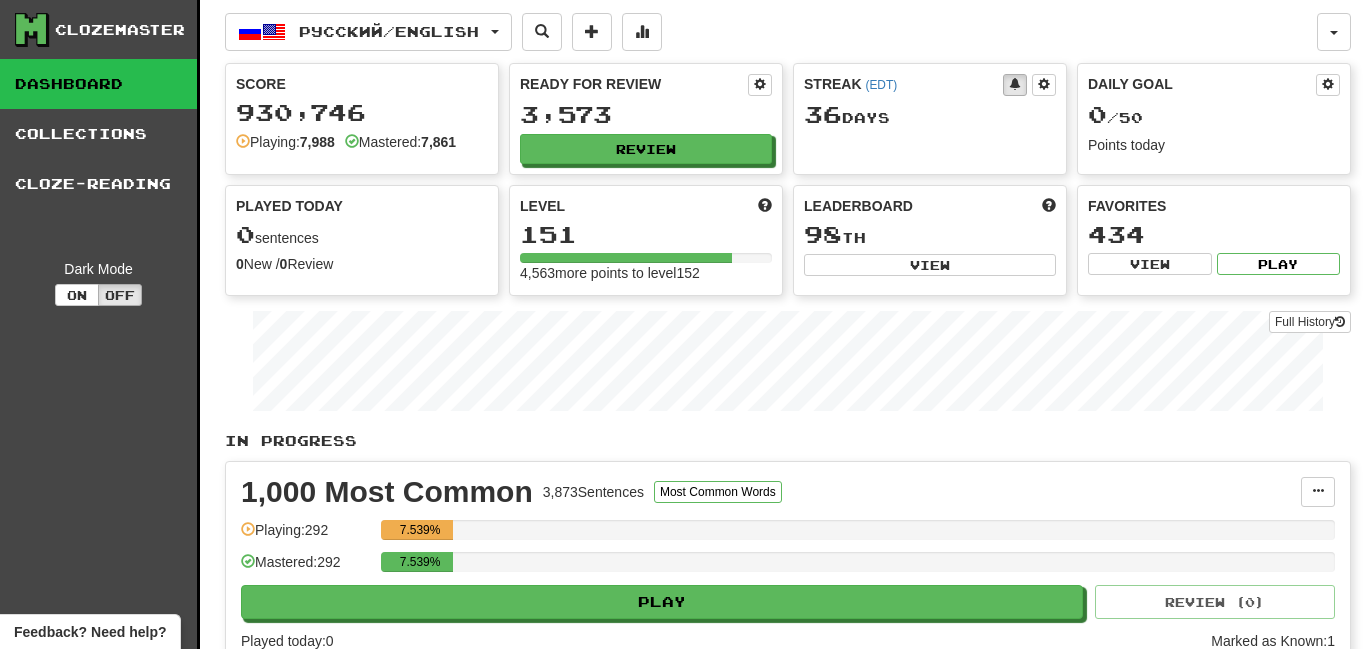 select on "**" 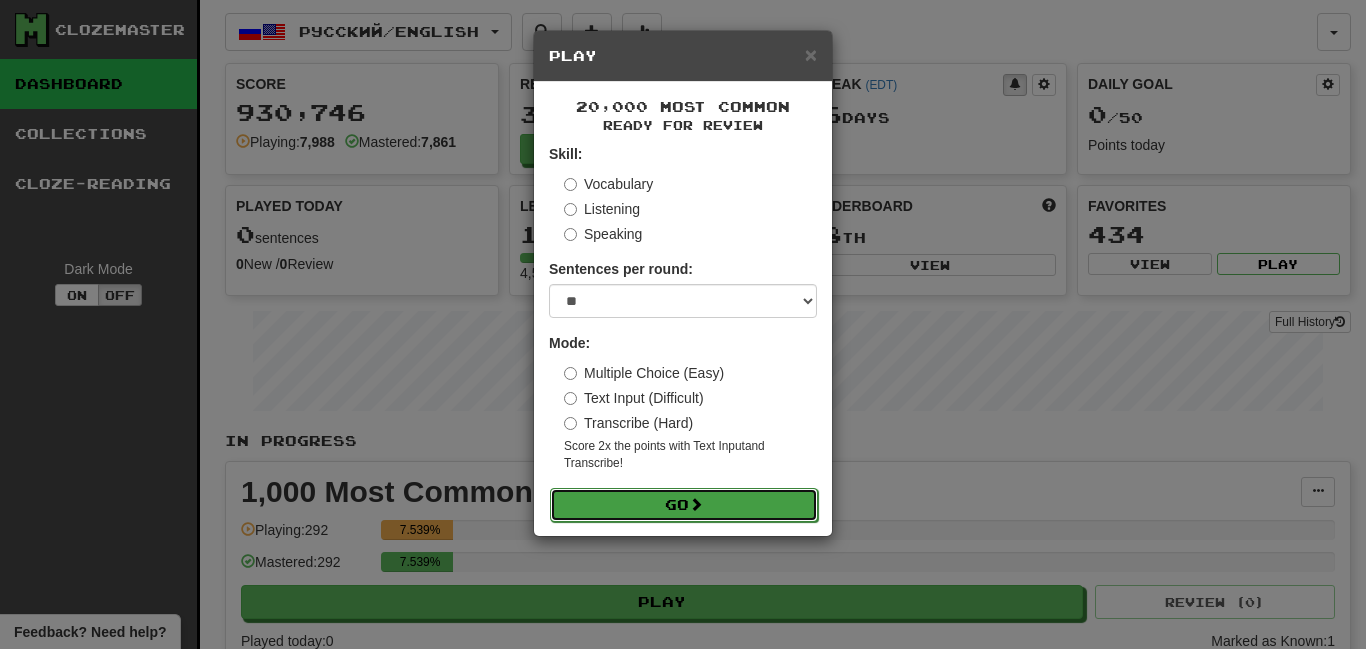 click on "Go" at bounding box center (684, 505) 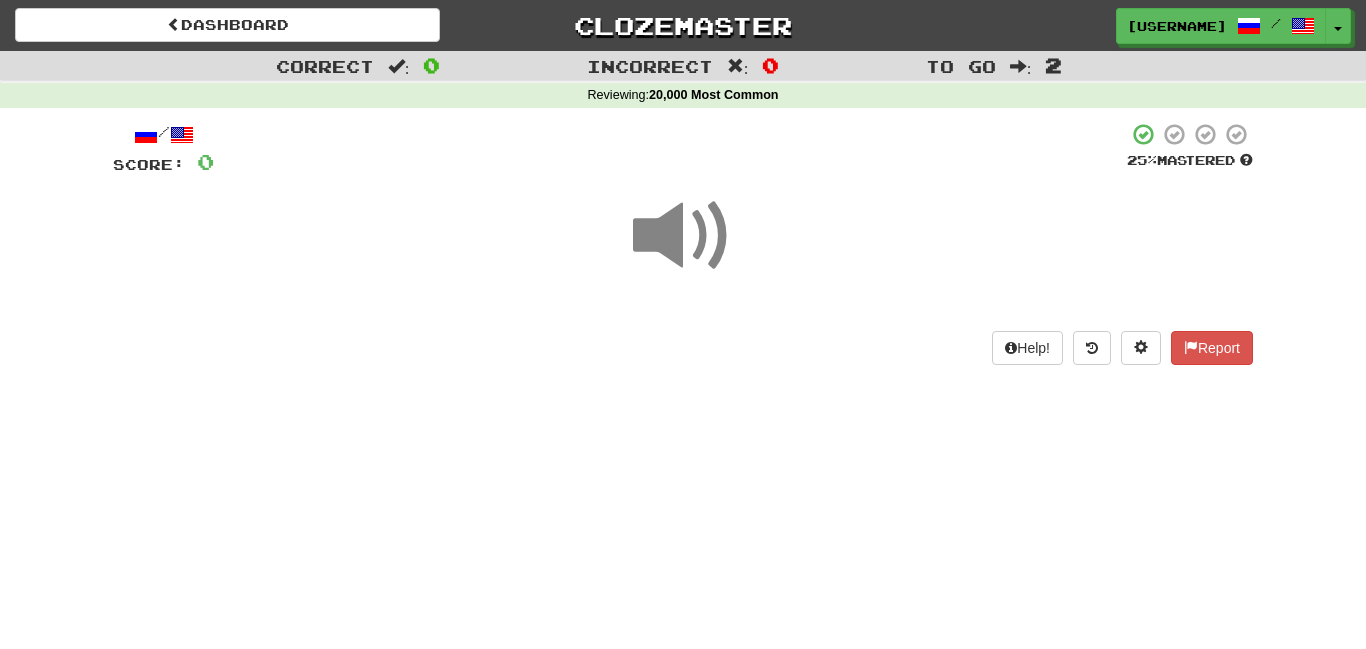 scroll, scrollTop: 0, scrollLeft: 0, axis: both 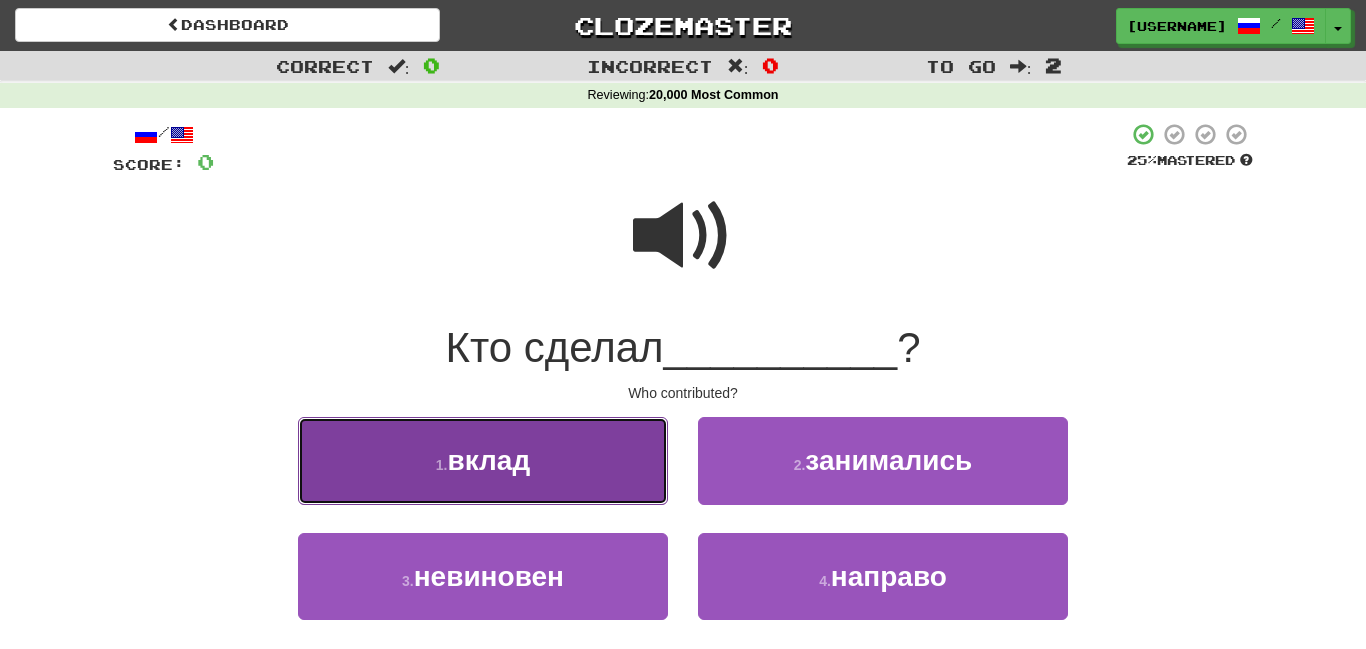 click on "1 .  вклад" at bounding box center [483, 460] 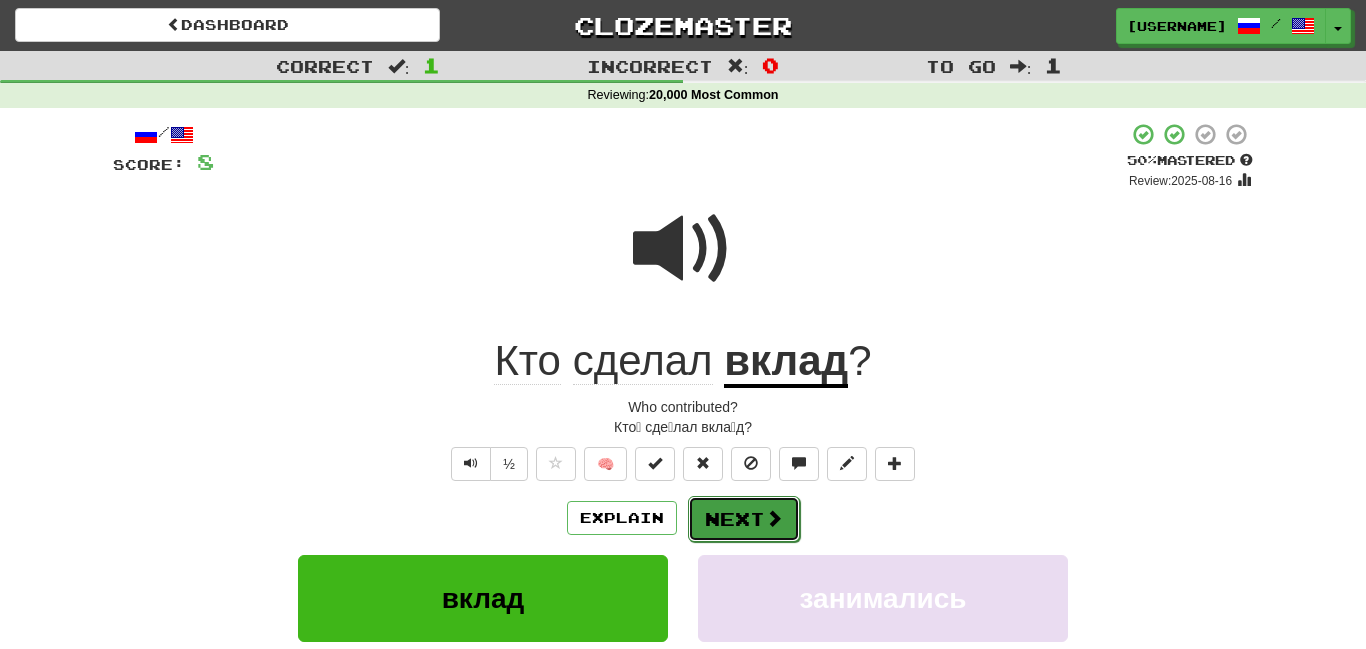 click on "Next" at bounding box center (744, 519) 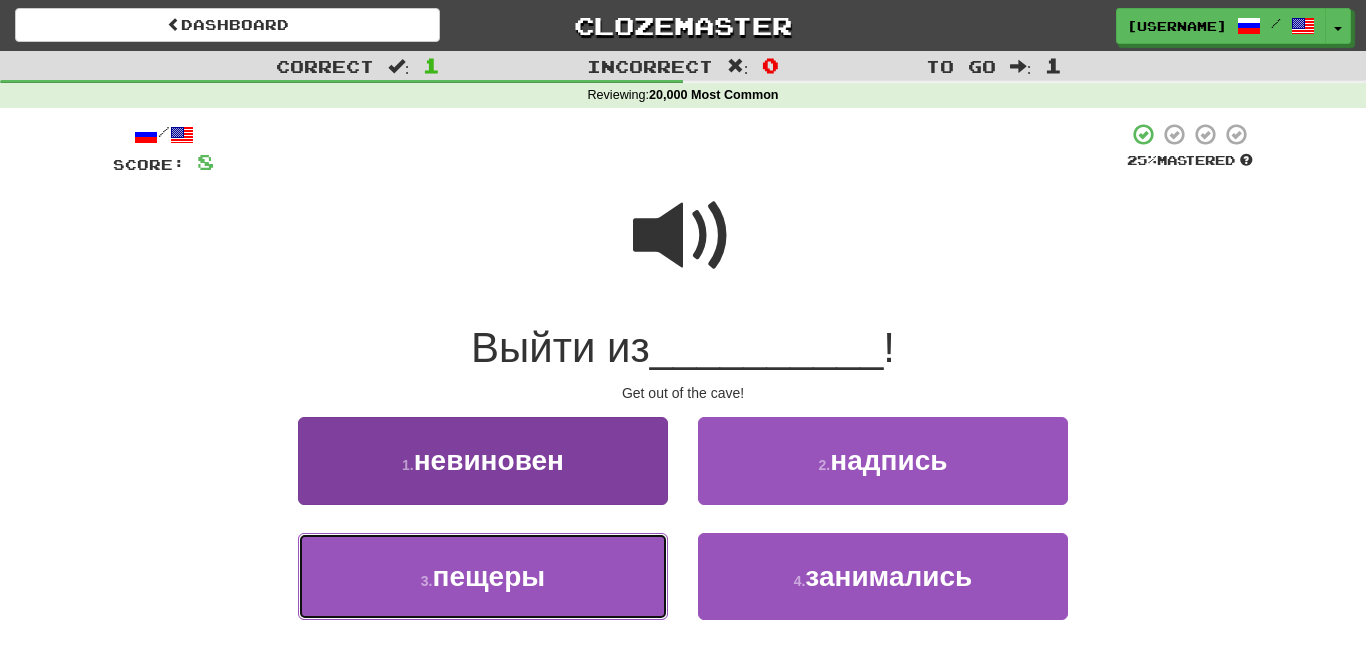 click on "3 .  пещеры" at bounding box center [483, 576] 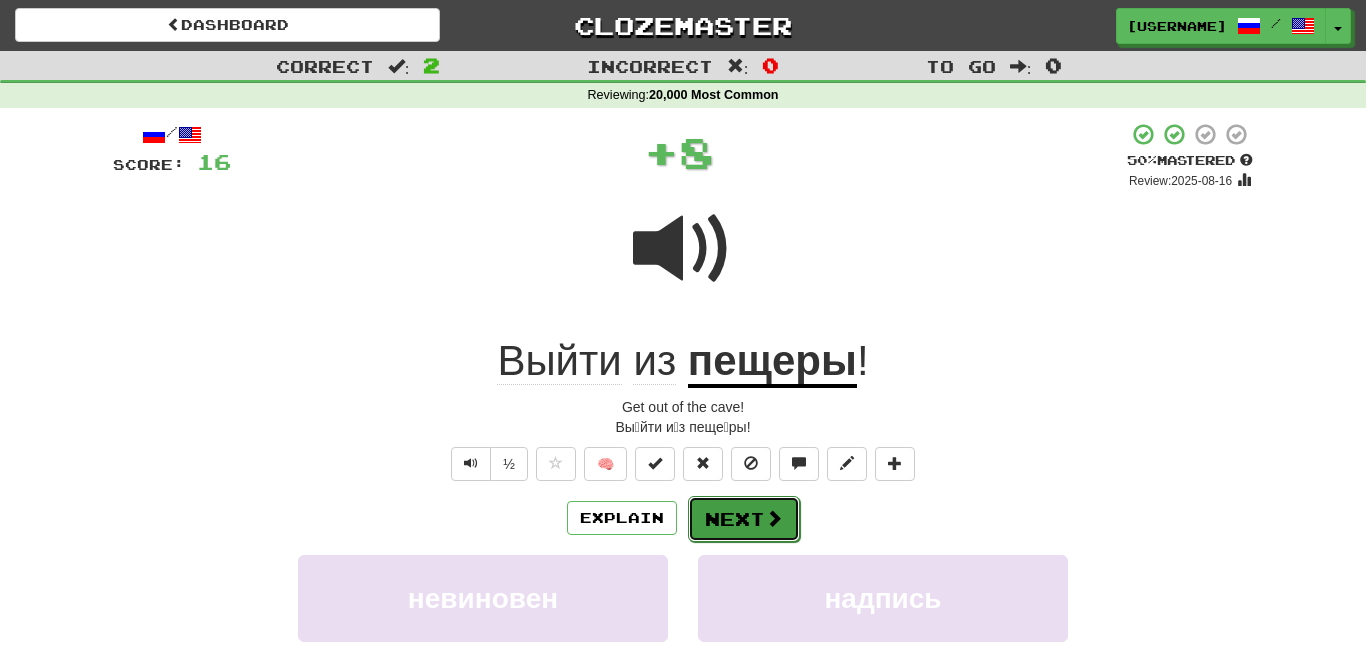 click on "Next" at bounding box center [744, 519] 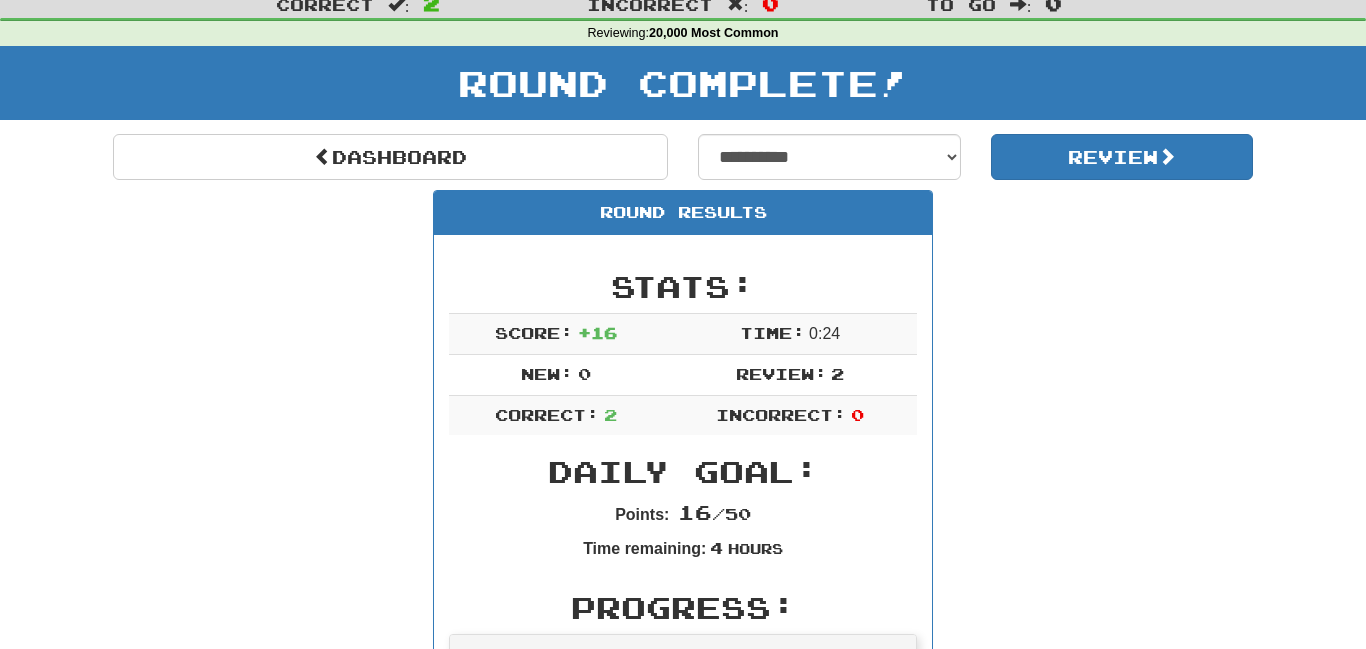 scroll, scrollTop: 0, scrollLeft: 0, axis: both 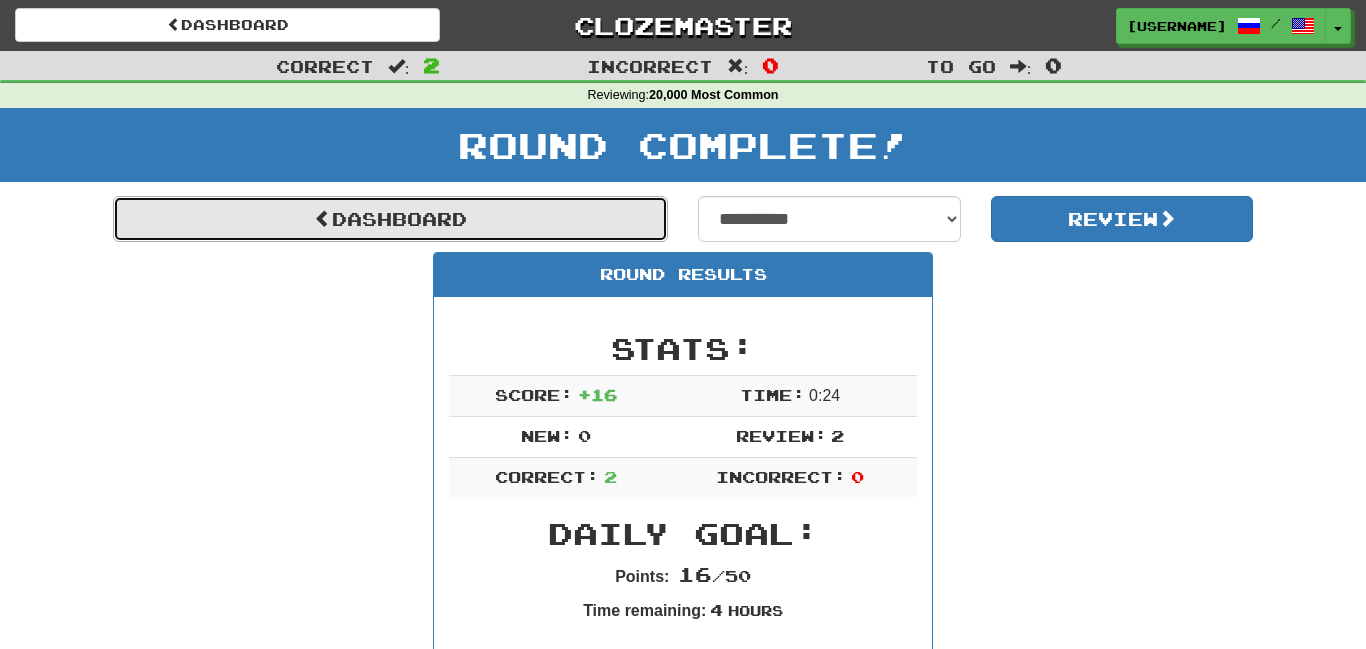 click on "Dashboard" at bounding box center [390, 219] 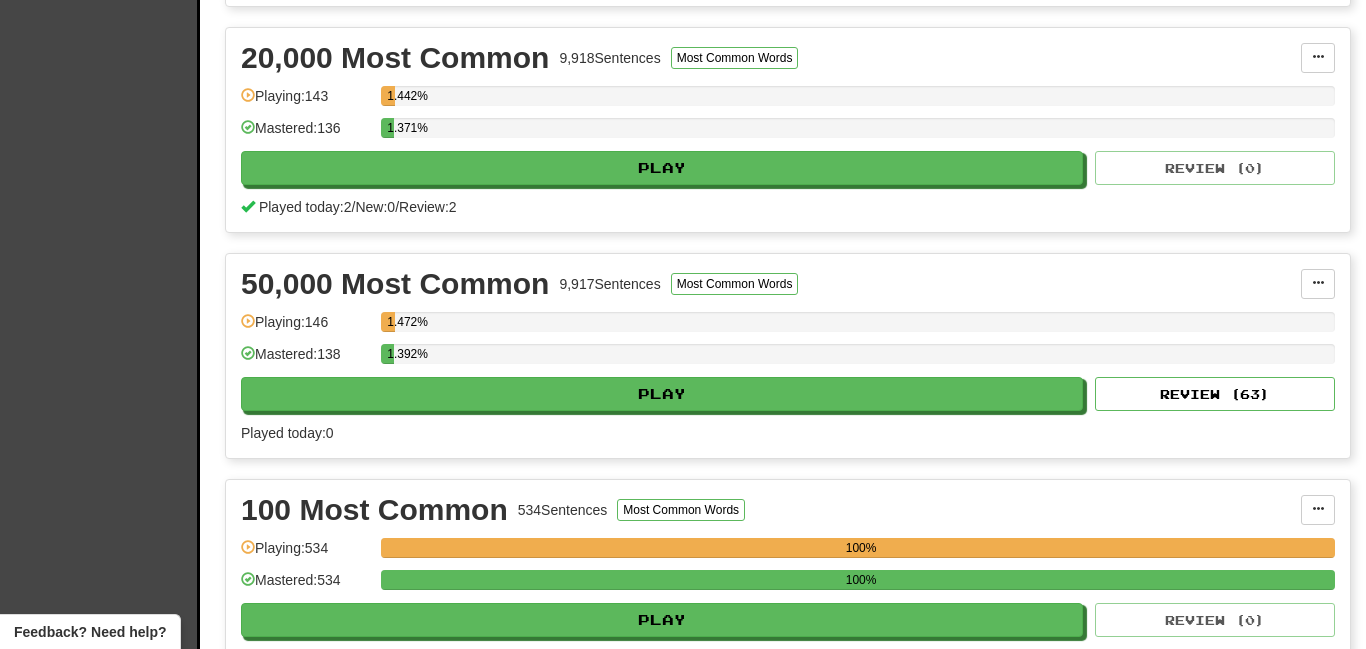 scroll, scrollTop: 1783, scrollLeft: 0, axis: vertical 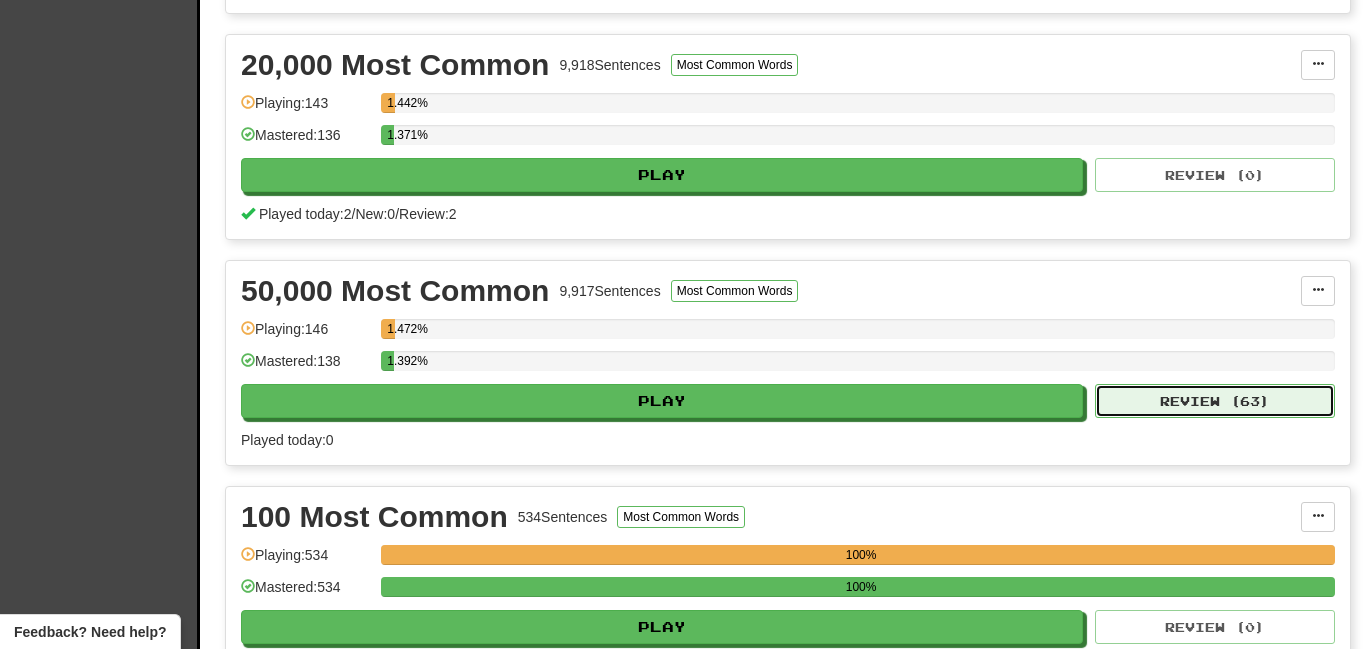 click on "Review ( 63 )" at bounding box center [1215, 401] 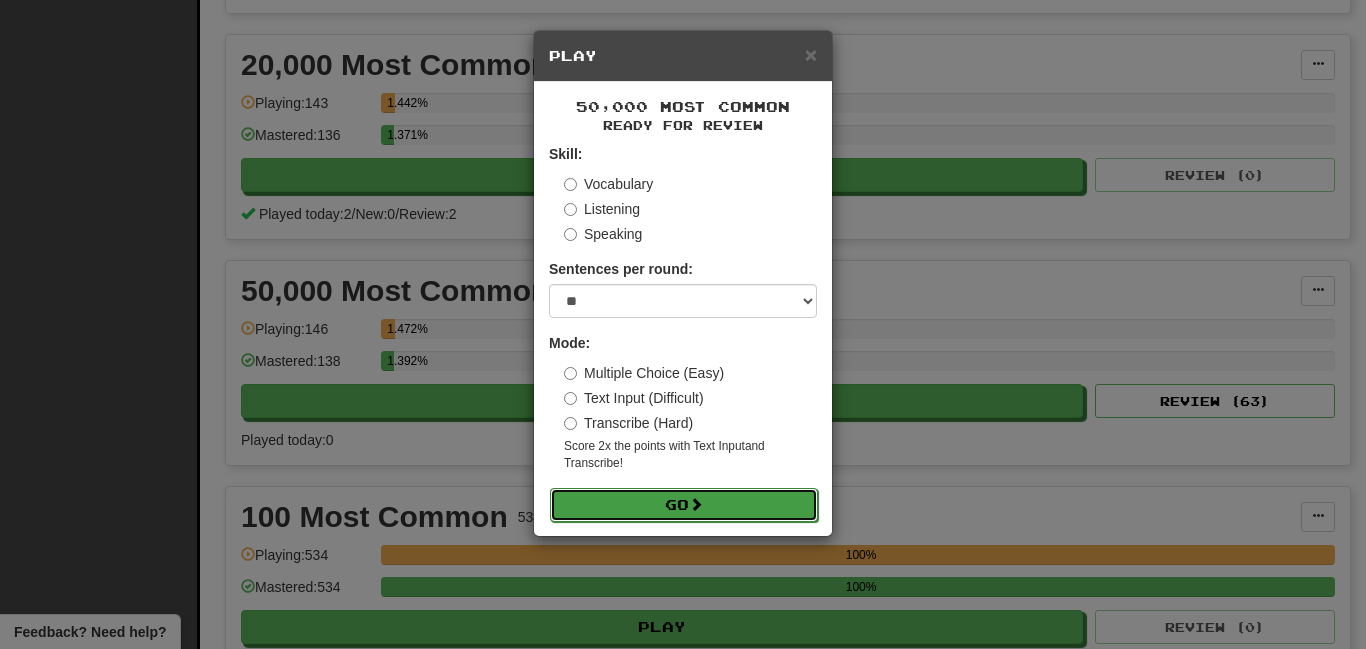 click on "Go" at bounding box center [684, 505] 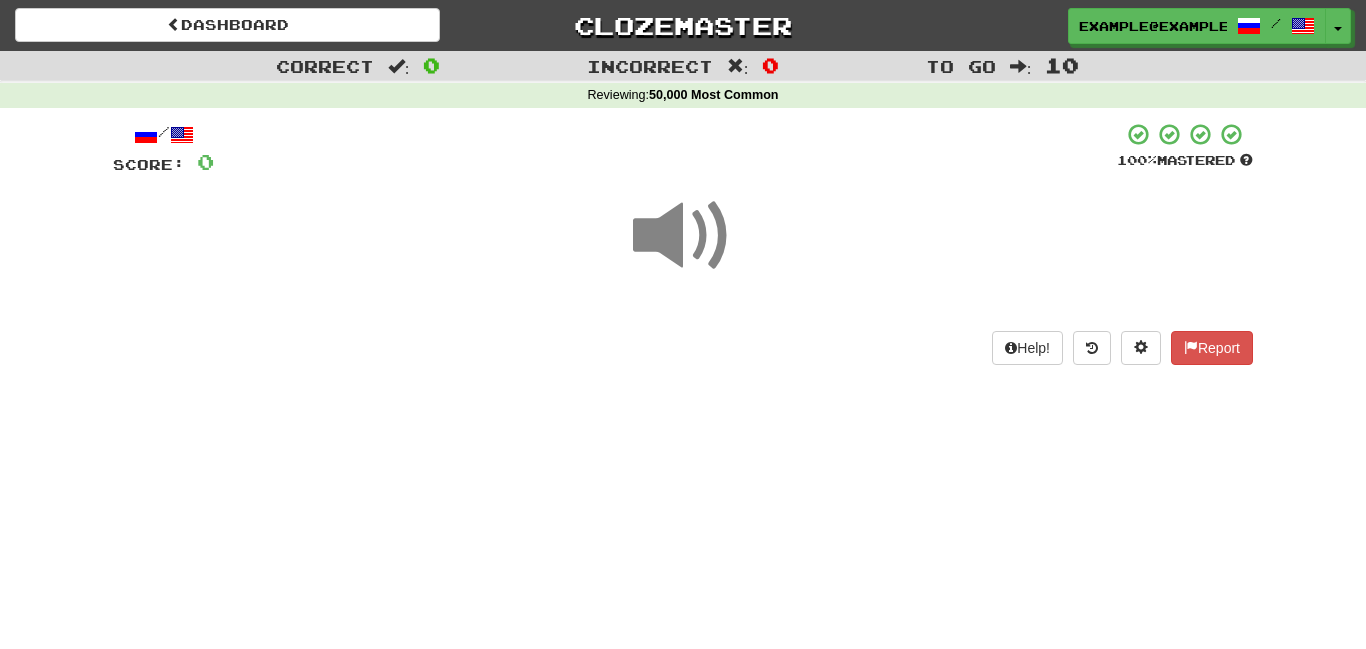 scroll, scrollTop: 0, scrollLeft: 0, axis: both 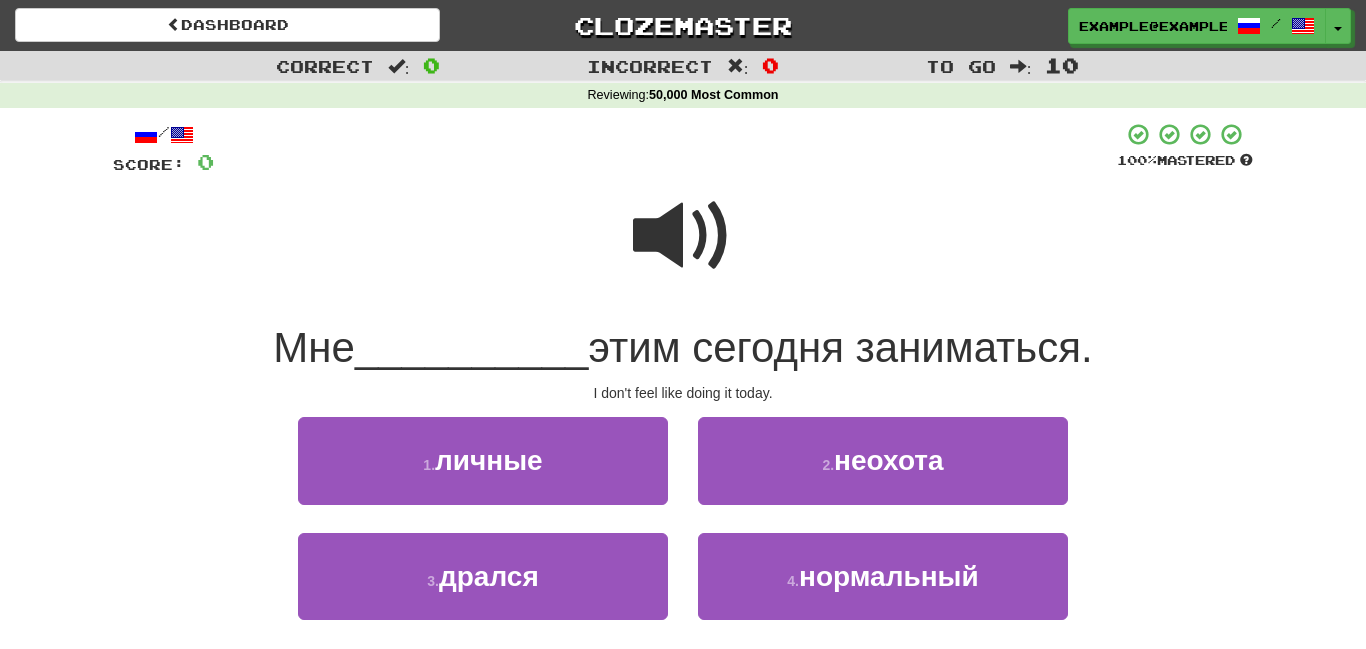 click at bounding box center [683, 236] 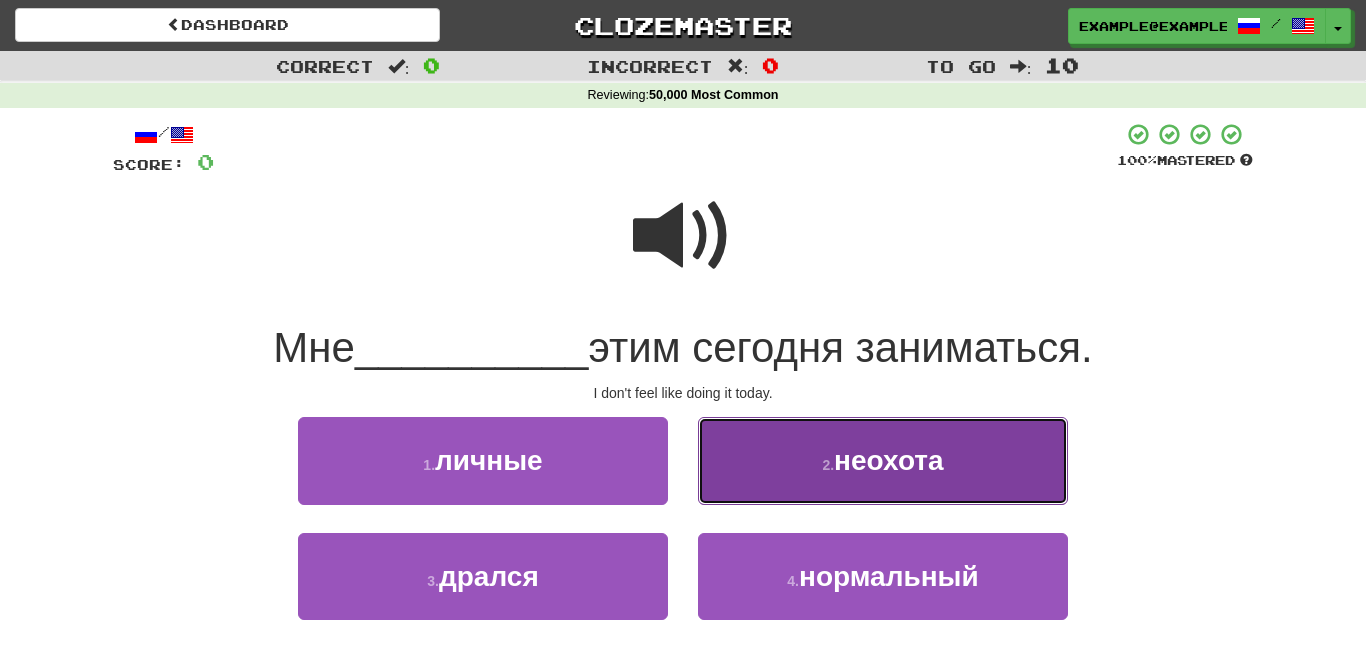 click on "2 .  неохота" at bounding box center [883, 460] 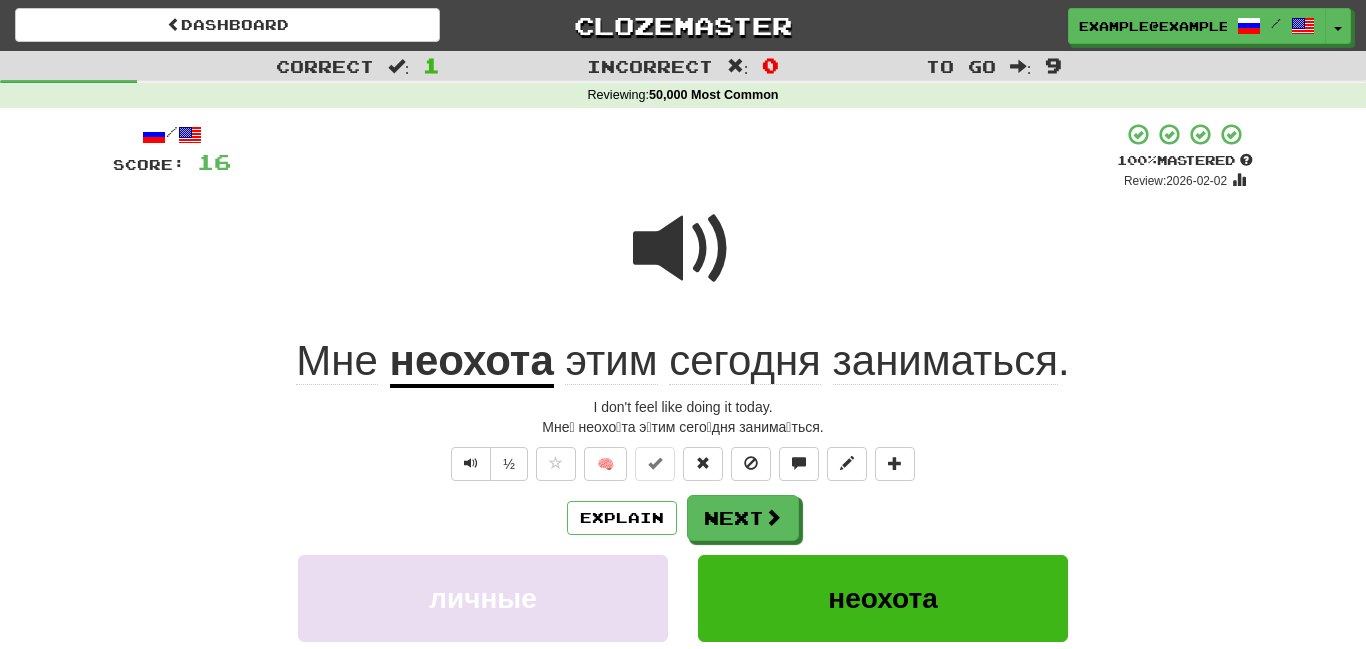 click on "неохота" at bounding box center (472, 362) 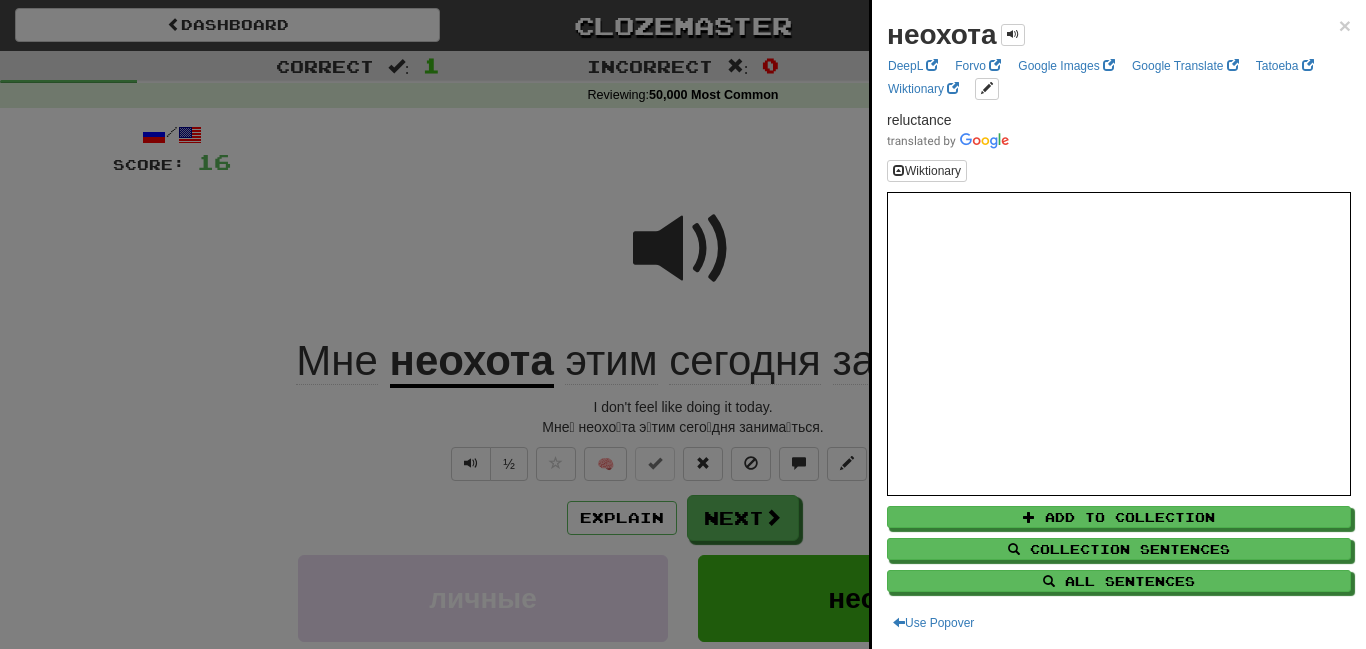 click at bounding box center (683, 324) 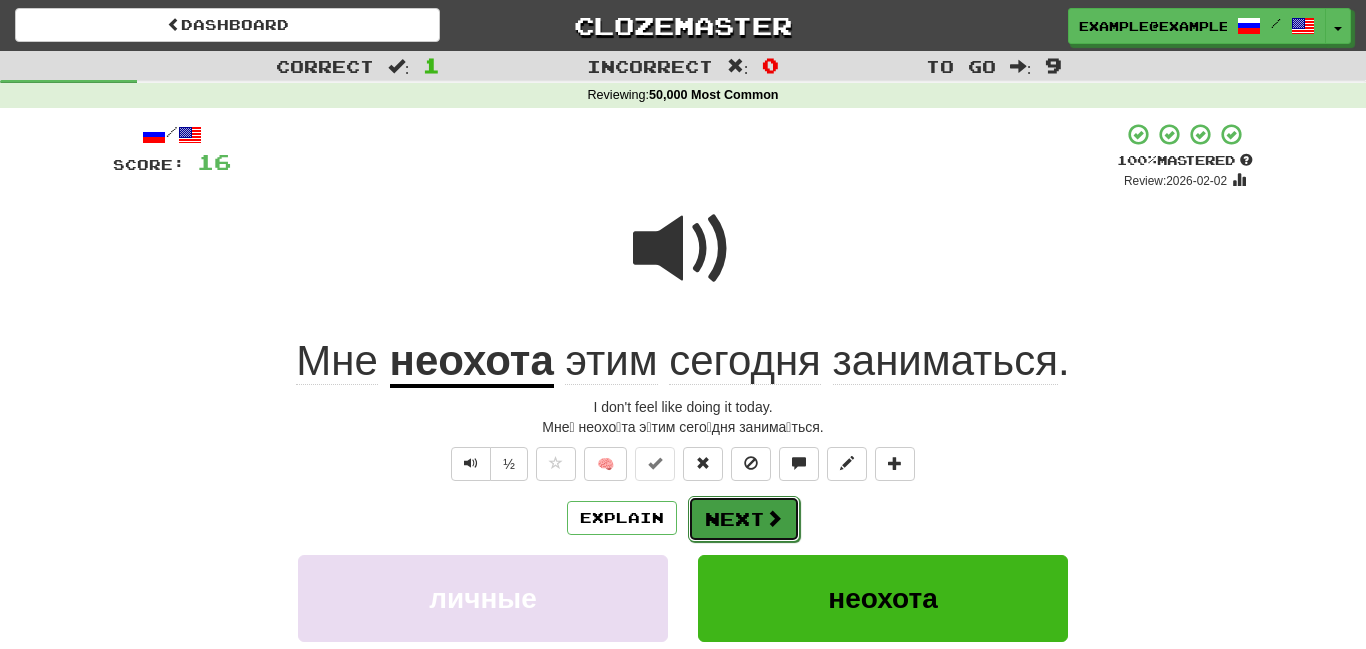 click on "Next" at bounding box center (744, 519) 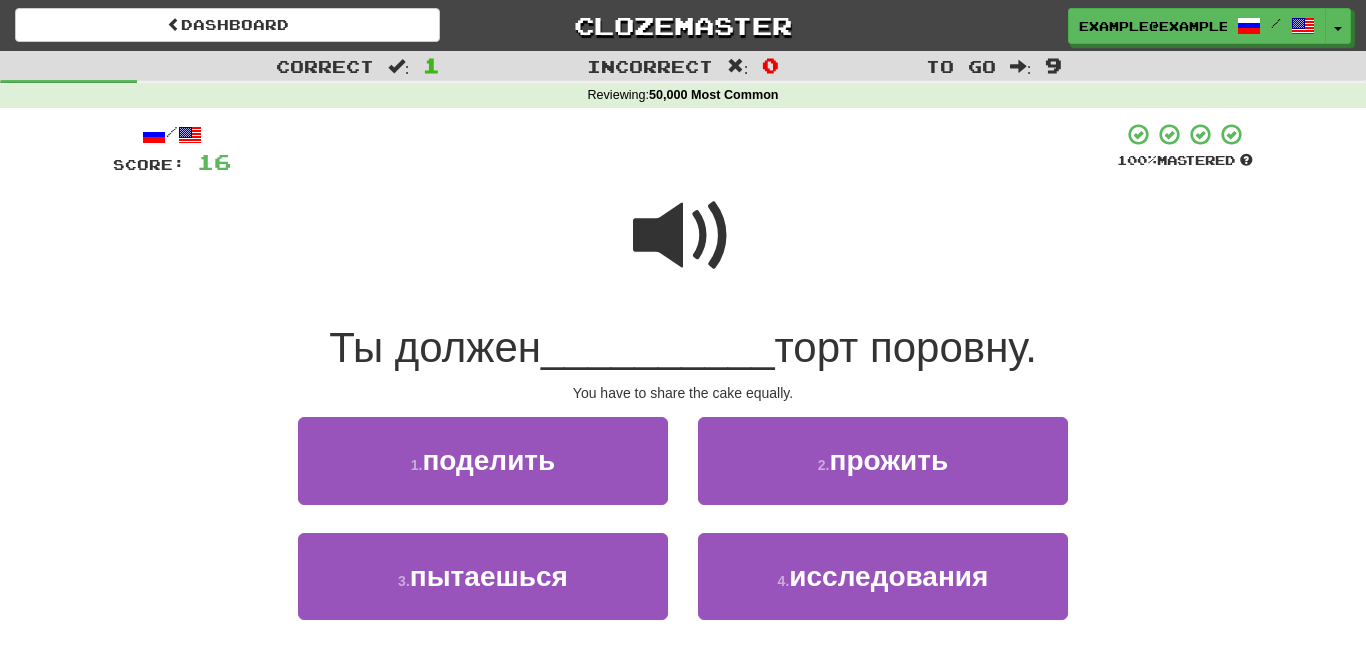 click at bounding box center [683, 236] 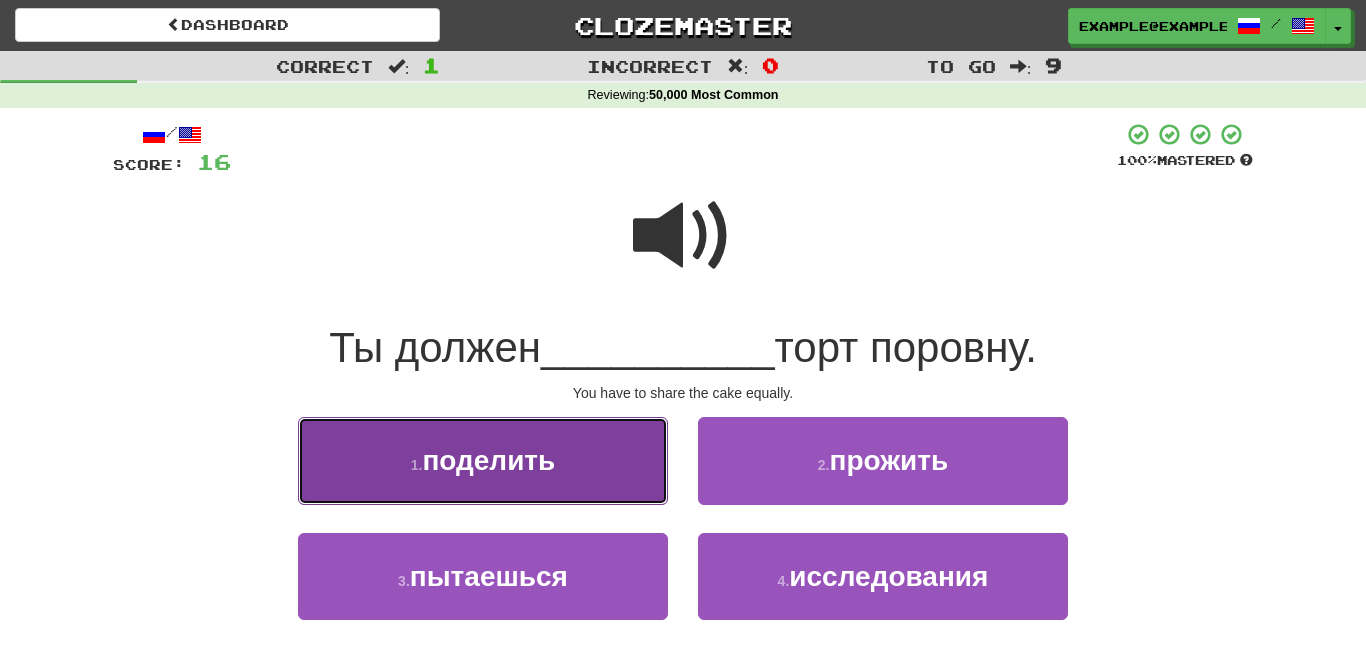 click on "1 .  поделить" at bounding box center [483, 460] 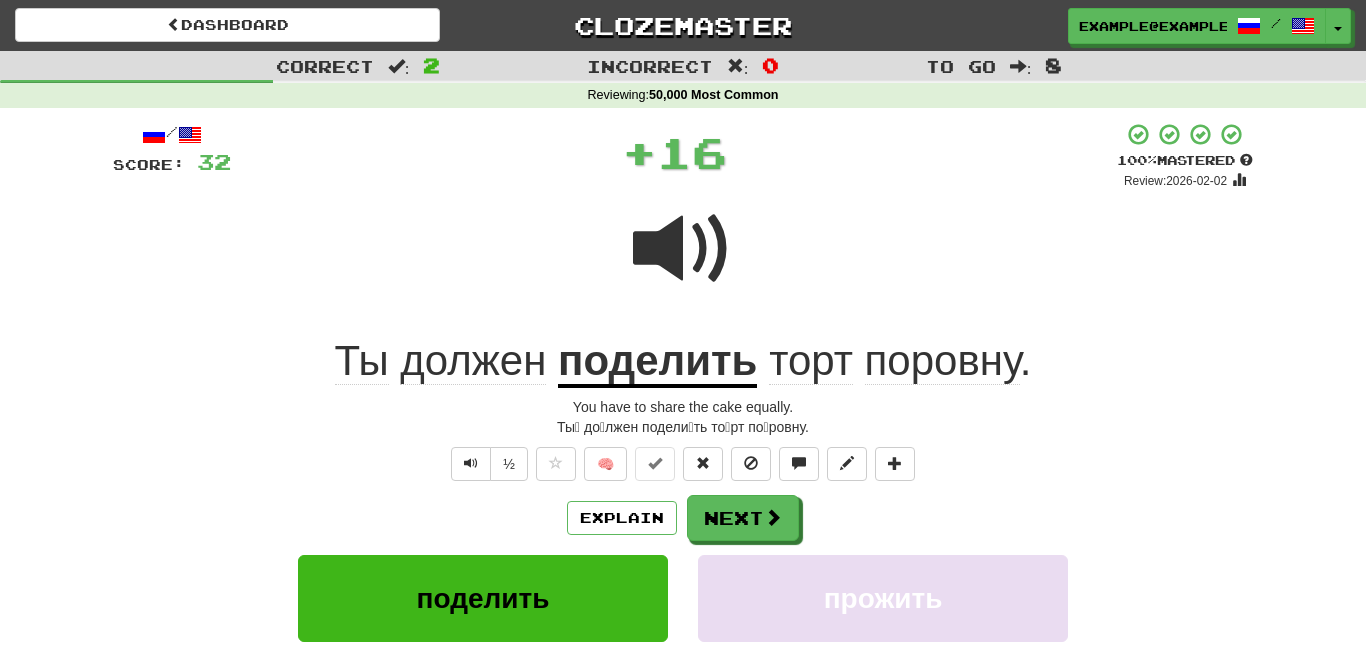 click on "поделить" at bounding box center [657, 362] 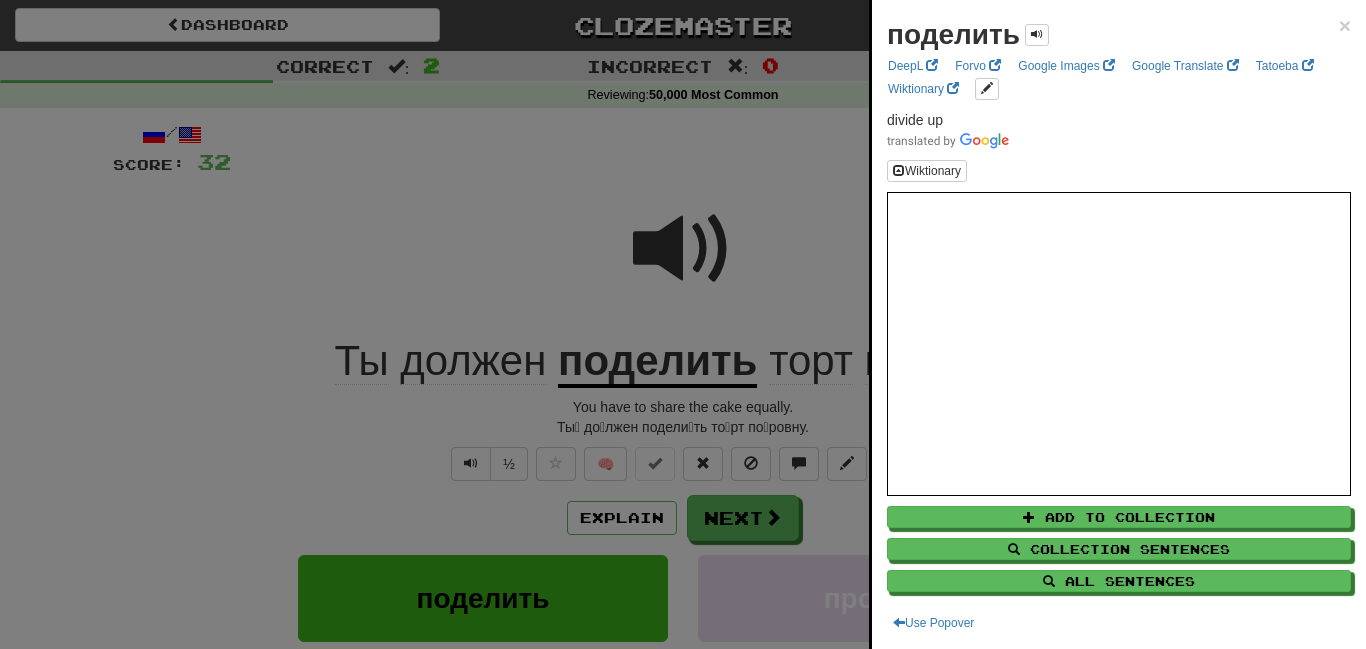 click at bounding box center (683, 324) 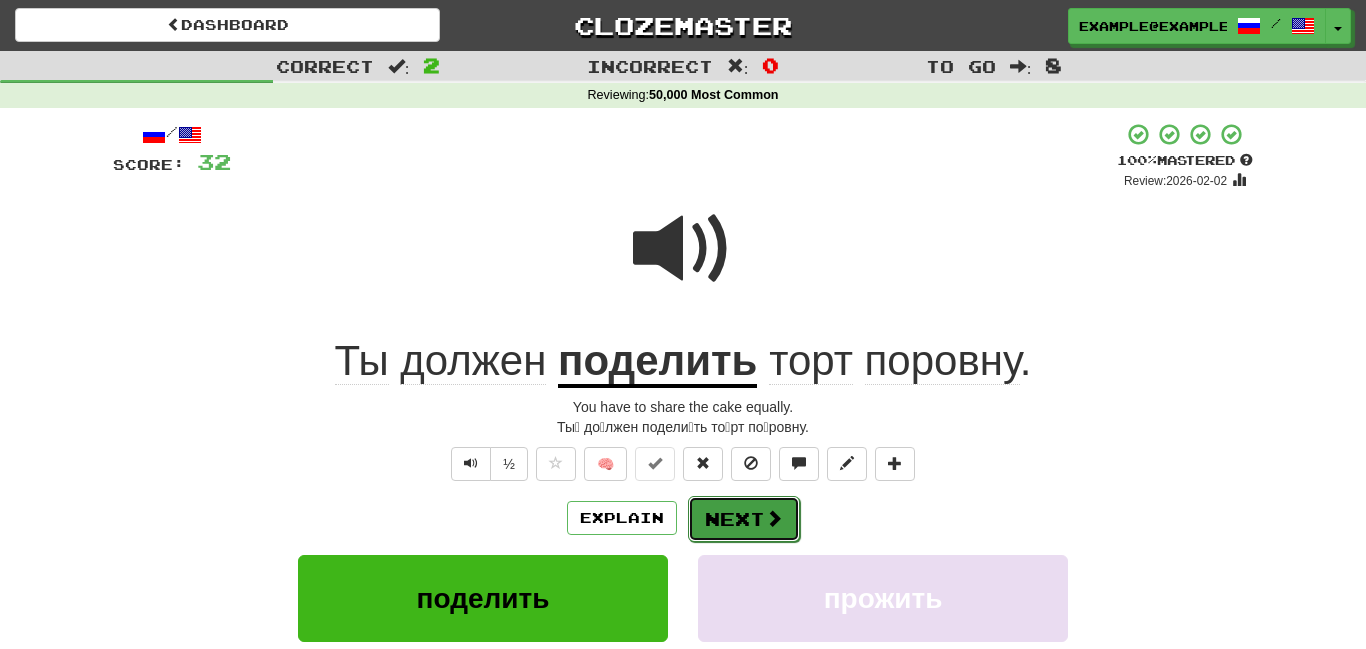 click on "Next" at bounding box center [744, 519] 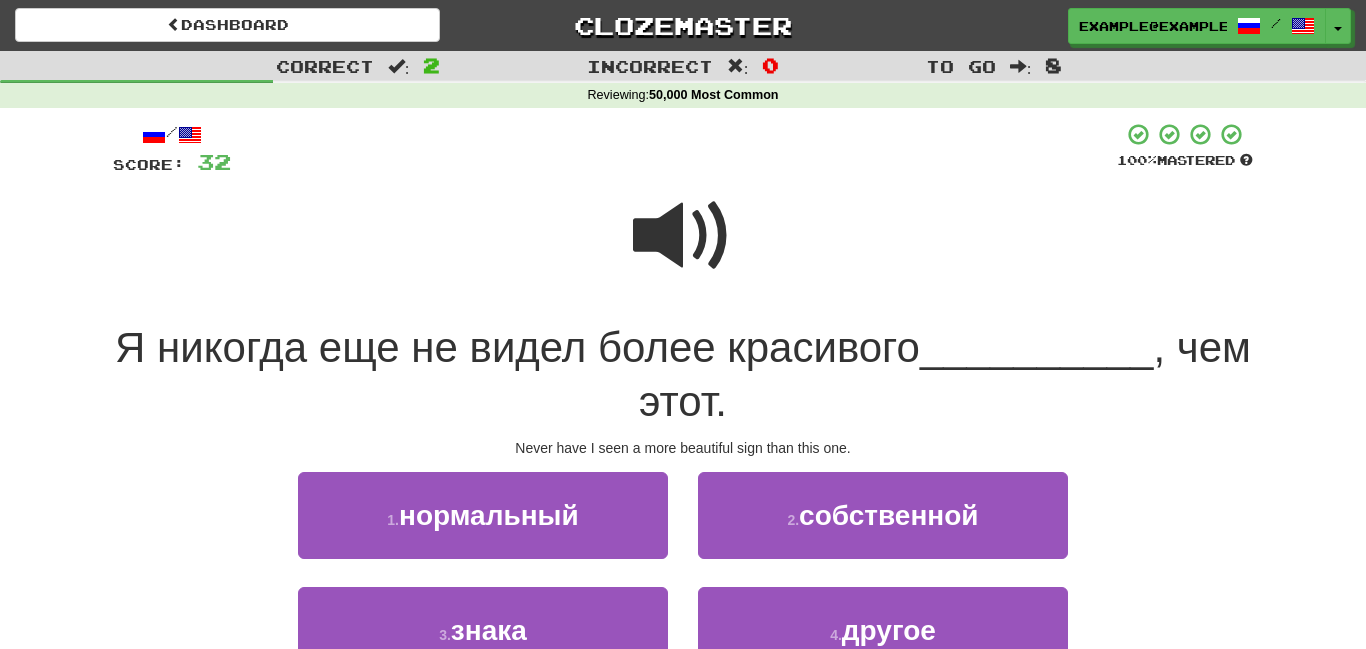 click at bounding box center [683, 236] 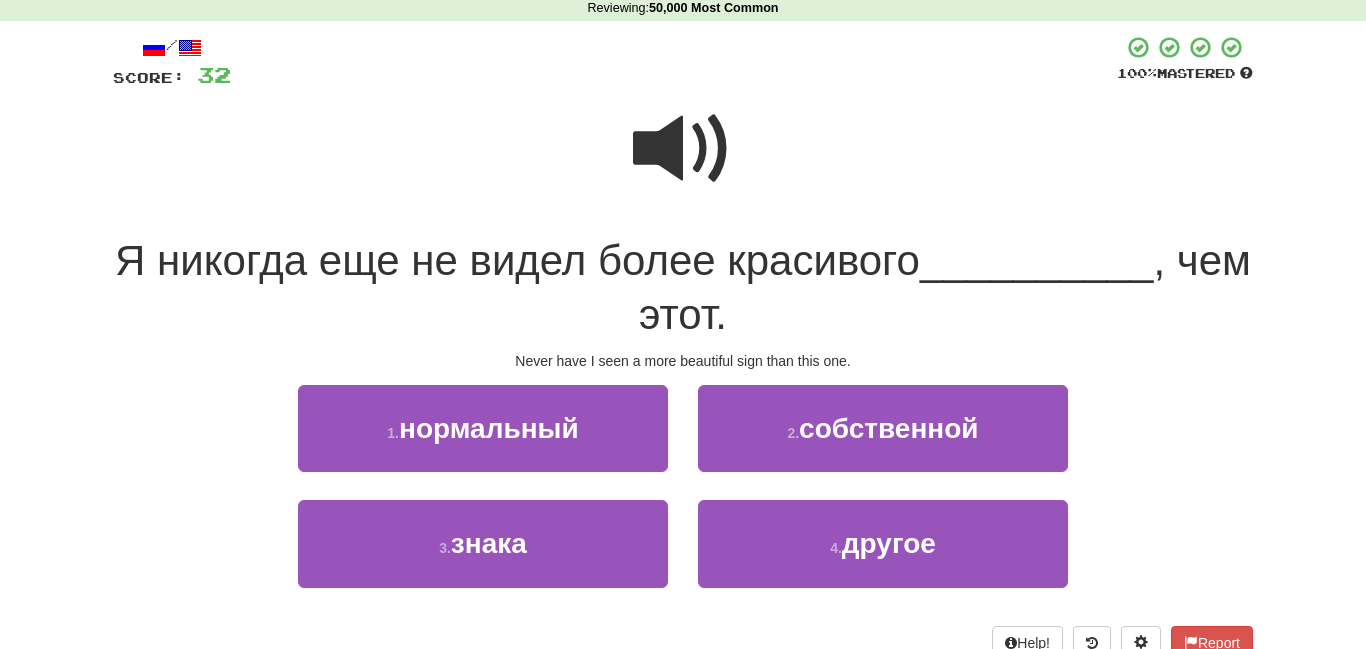 scroll, scrollTop: 105, scrollLeft: 0, axis: vertical 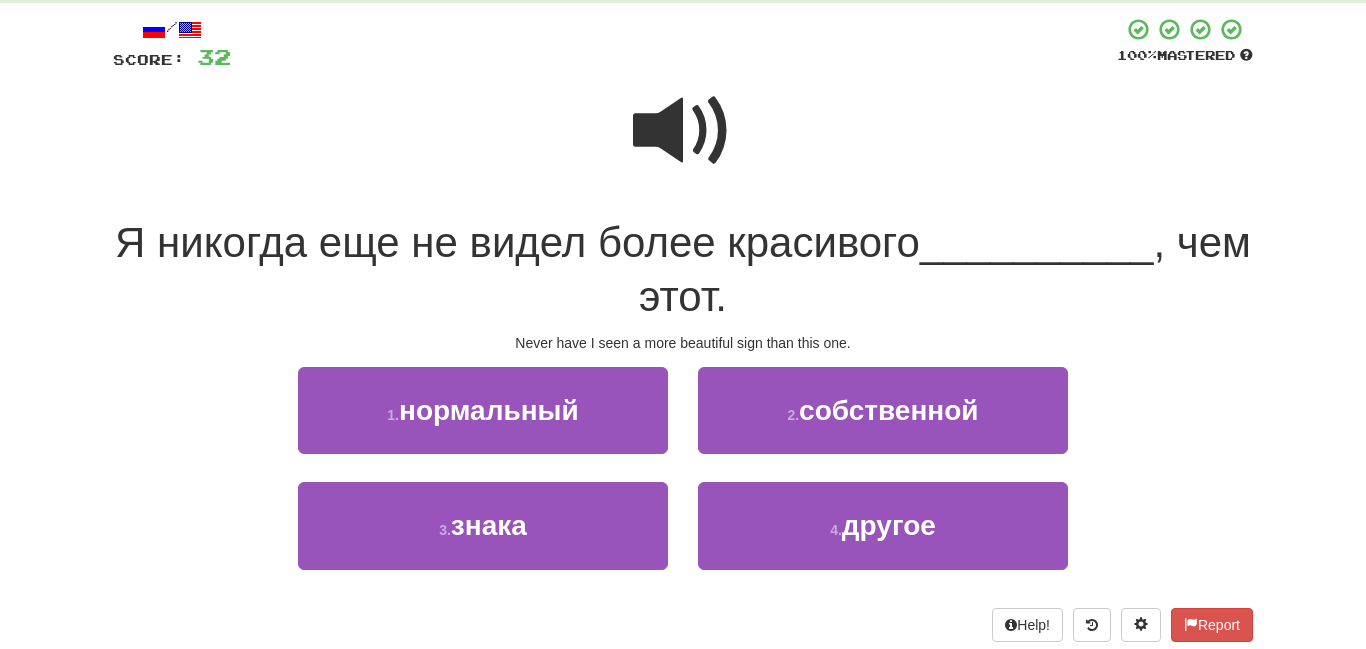 click at bounding box center [683, 131] 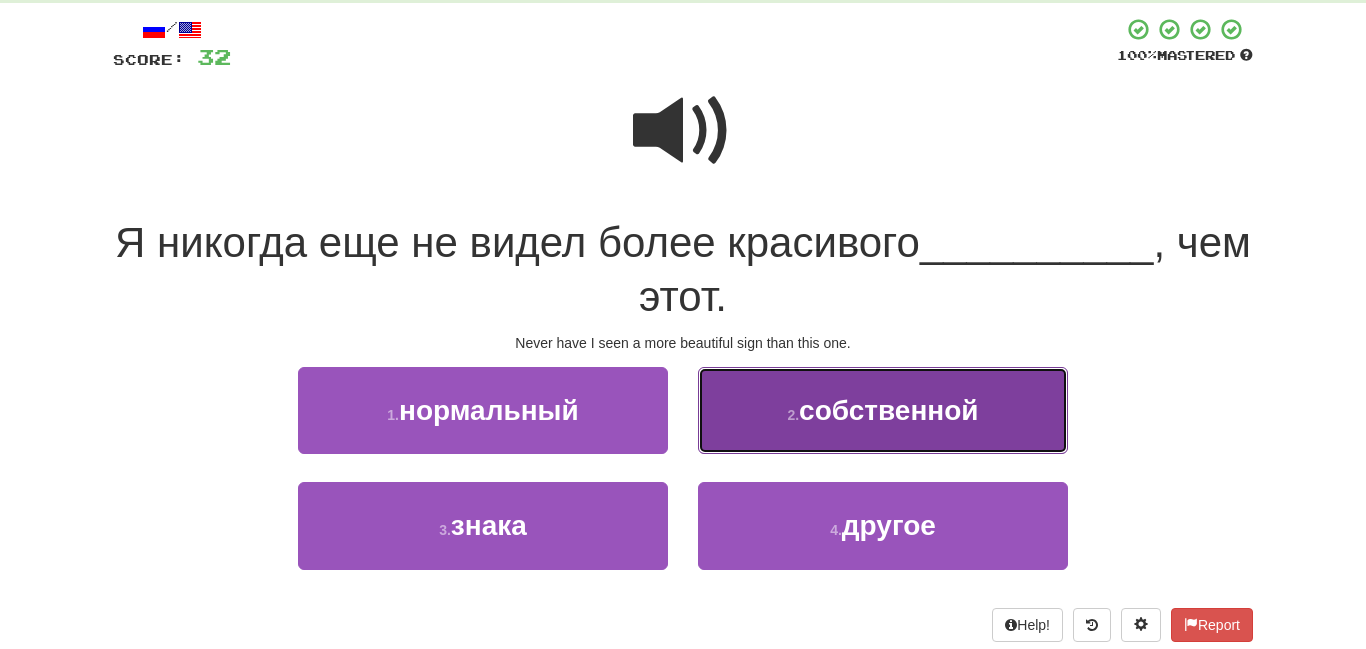 click on "2 .  собственной" at bounding box center [883, 410] 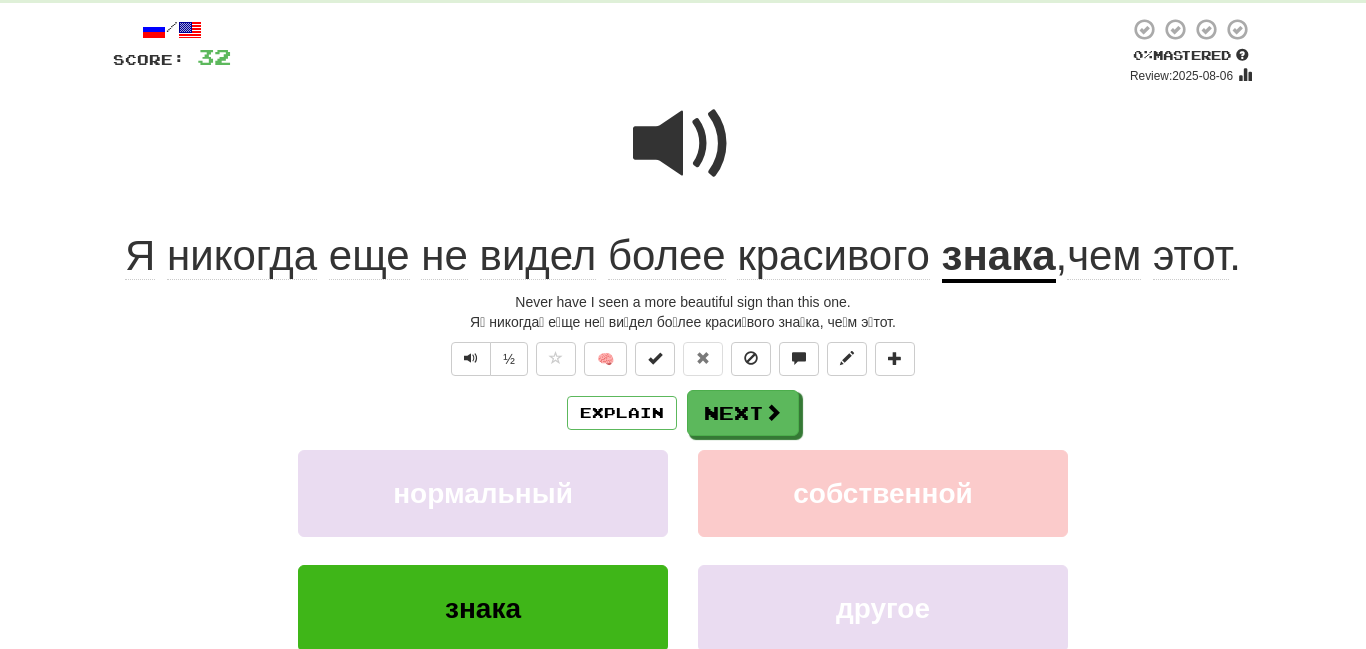 click on "знака" at bounding box center [999, 257] 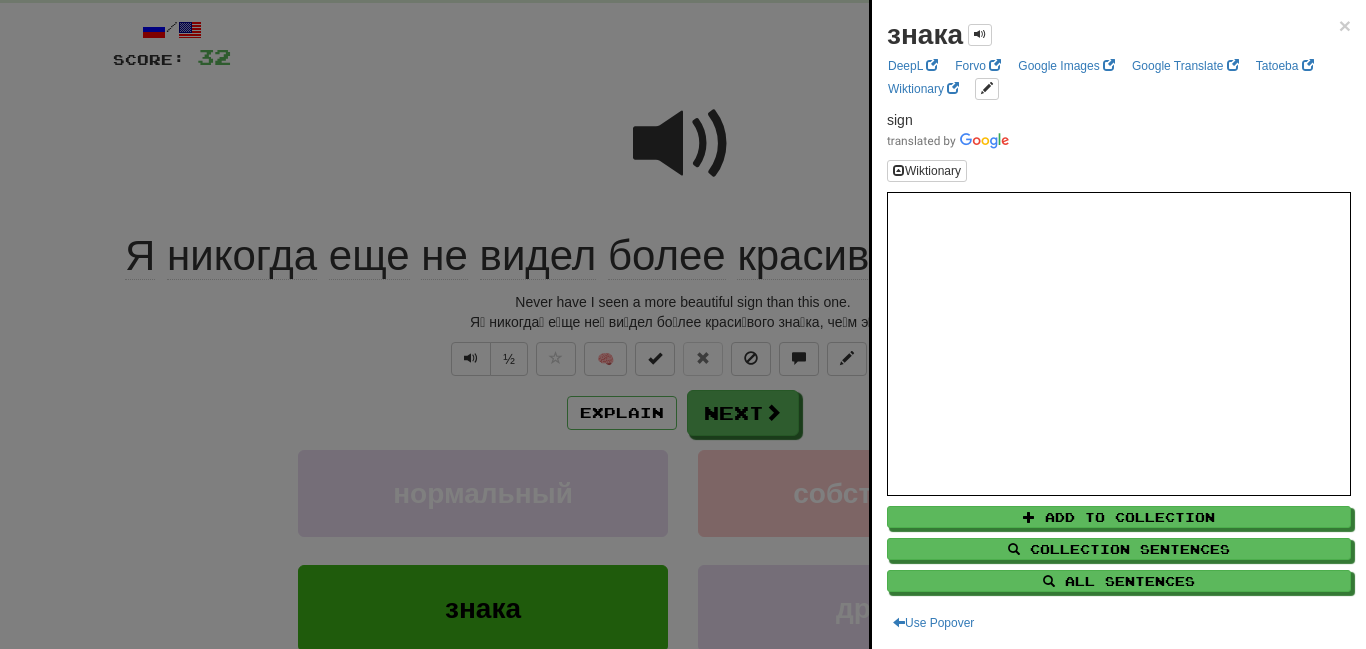 click at bounding box center (683, 324) 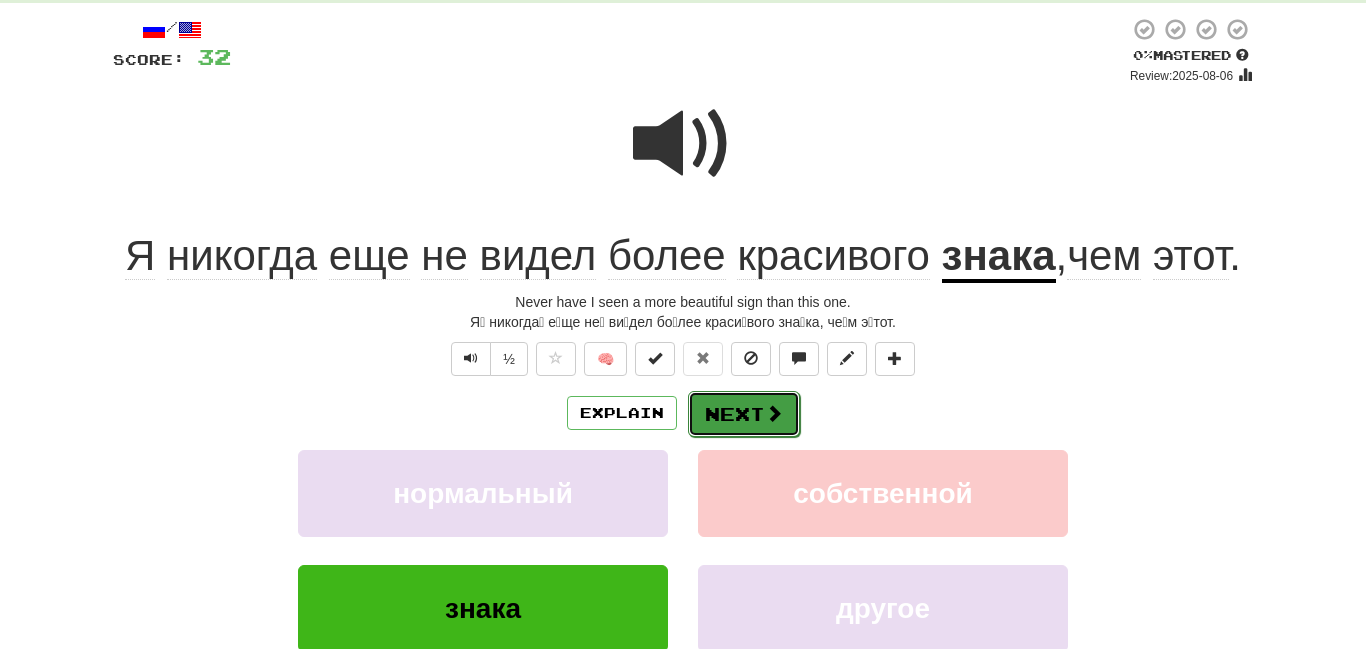 click on "Next" at bounding box center (744, 414) 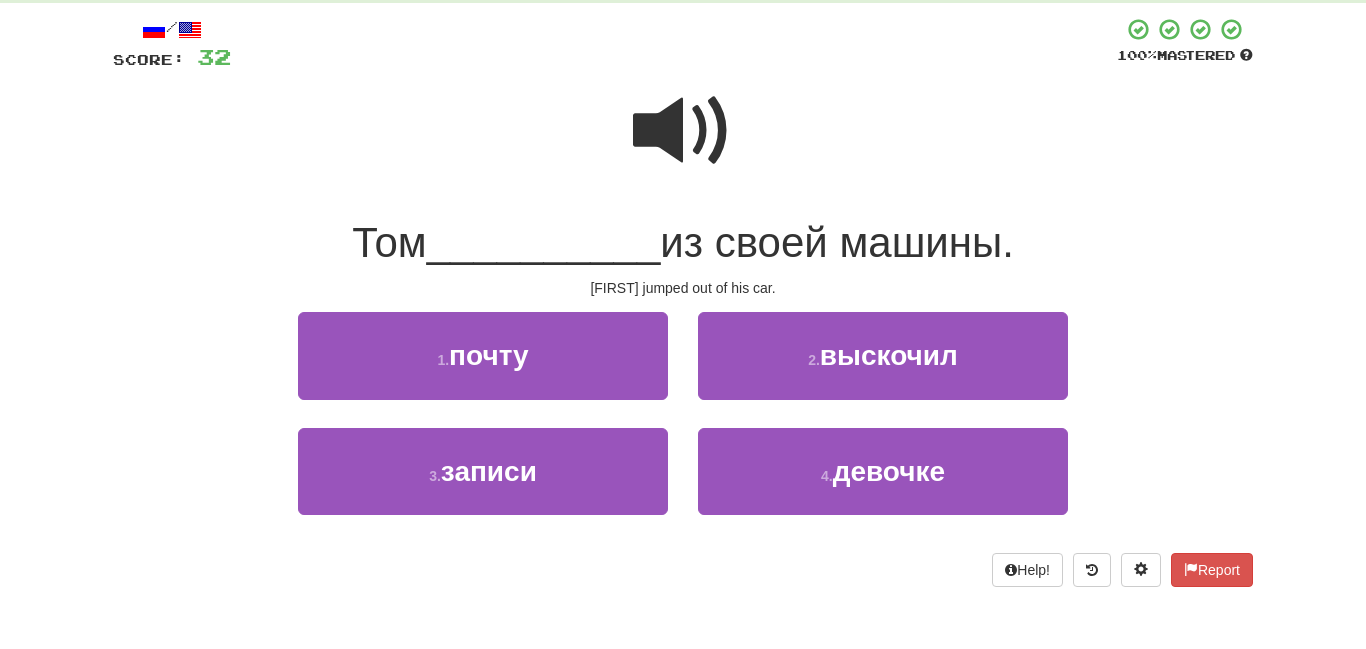 click at bounding box center [683, 131] 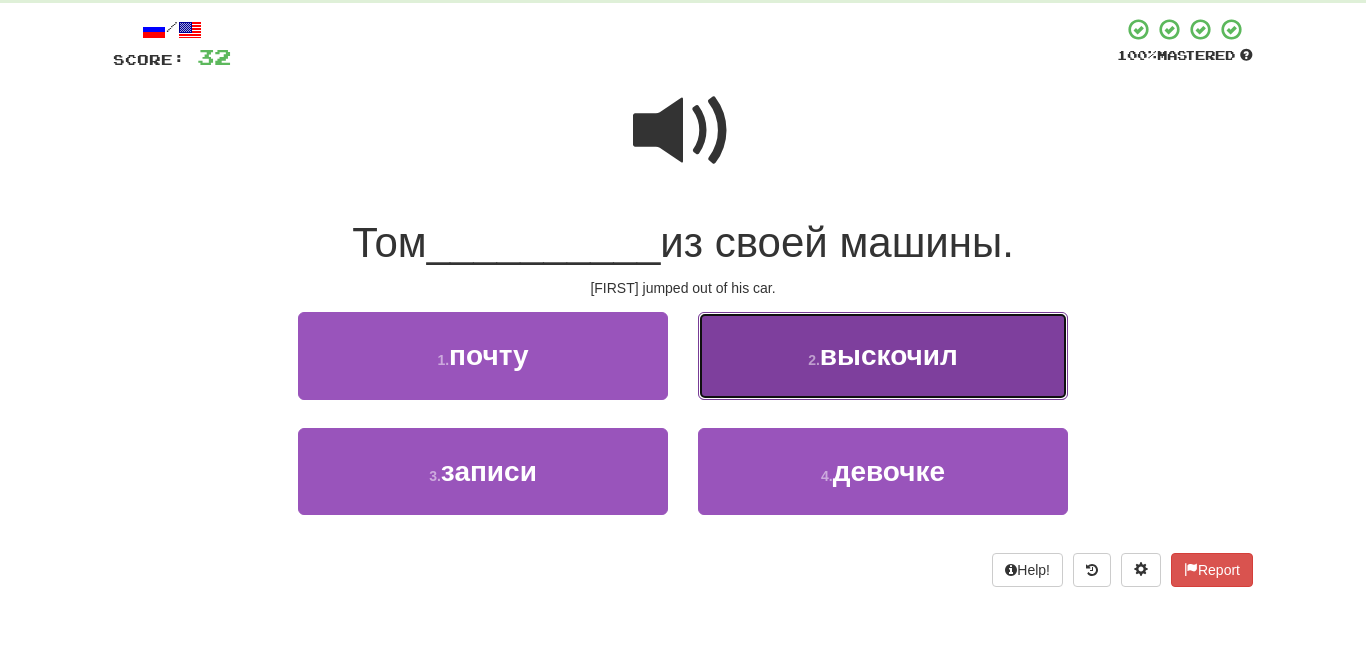 click on "2 .  выскочил" at bounding box center [883, 355] 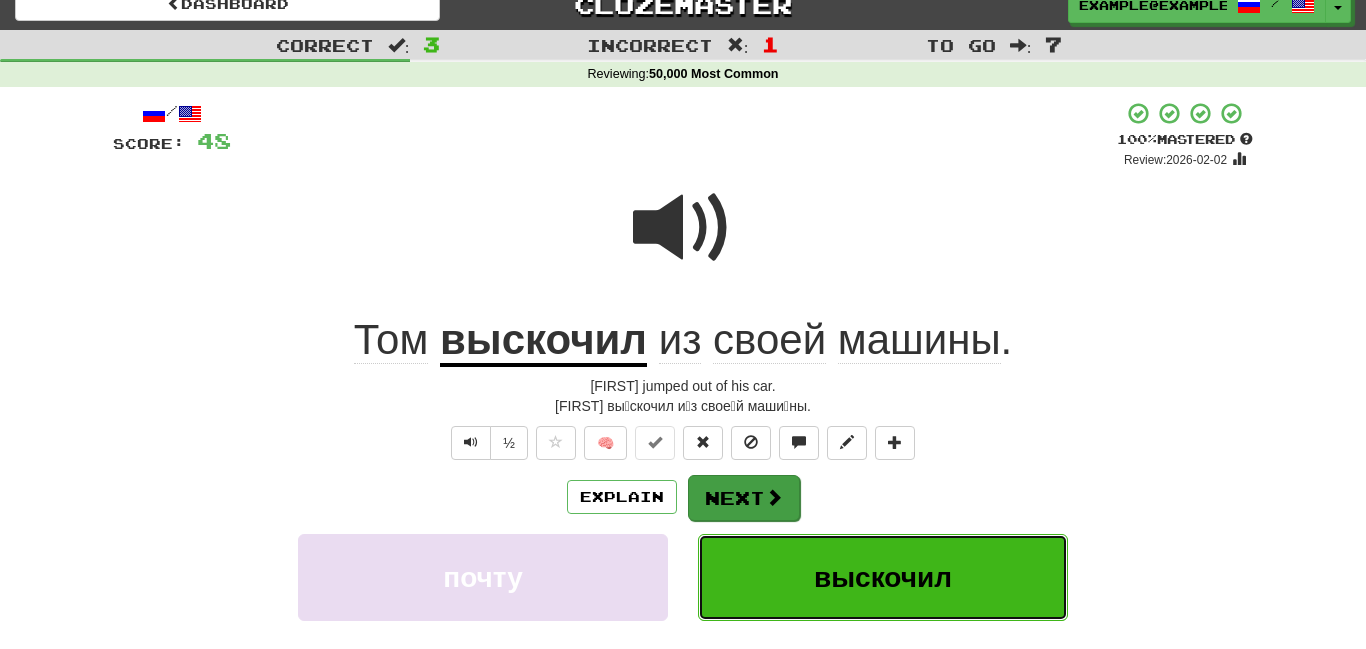 scroll, scrollTop: 0, scrollLeft: 0, axis: both 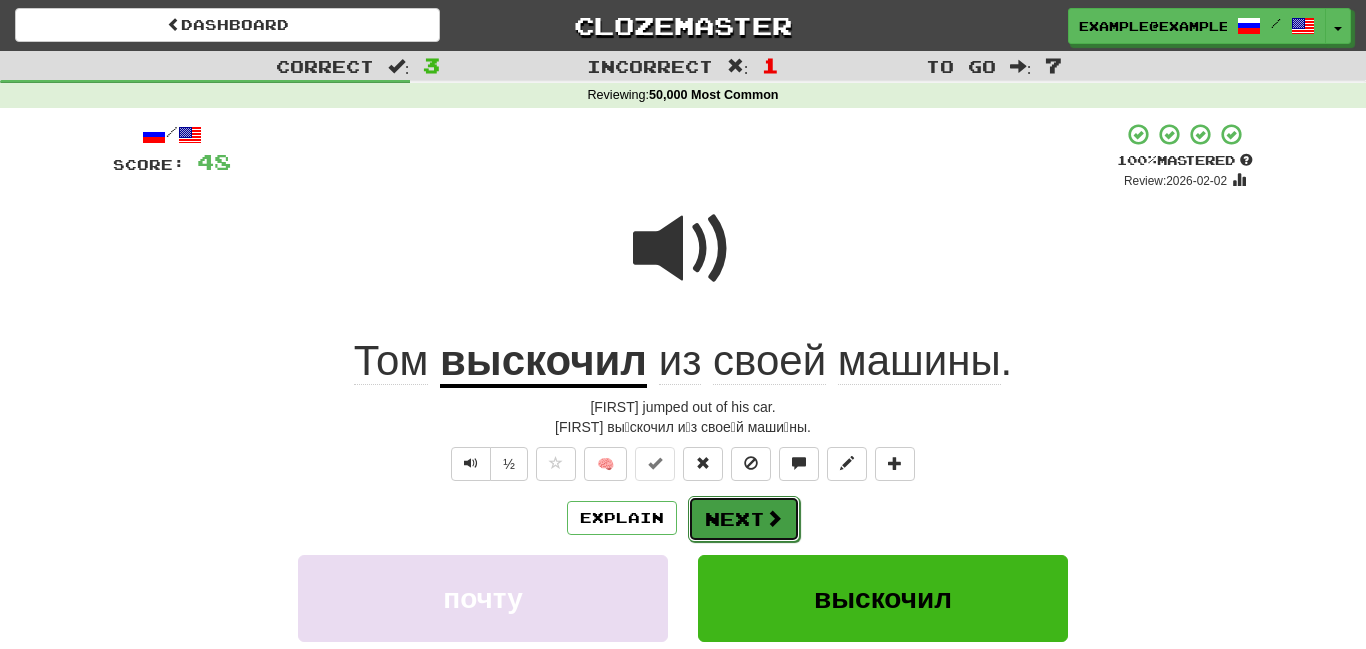 click on "Next" at bounding box center (744, 519) 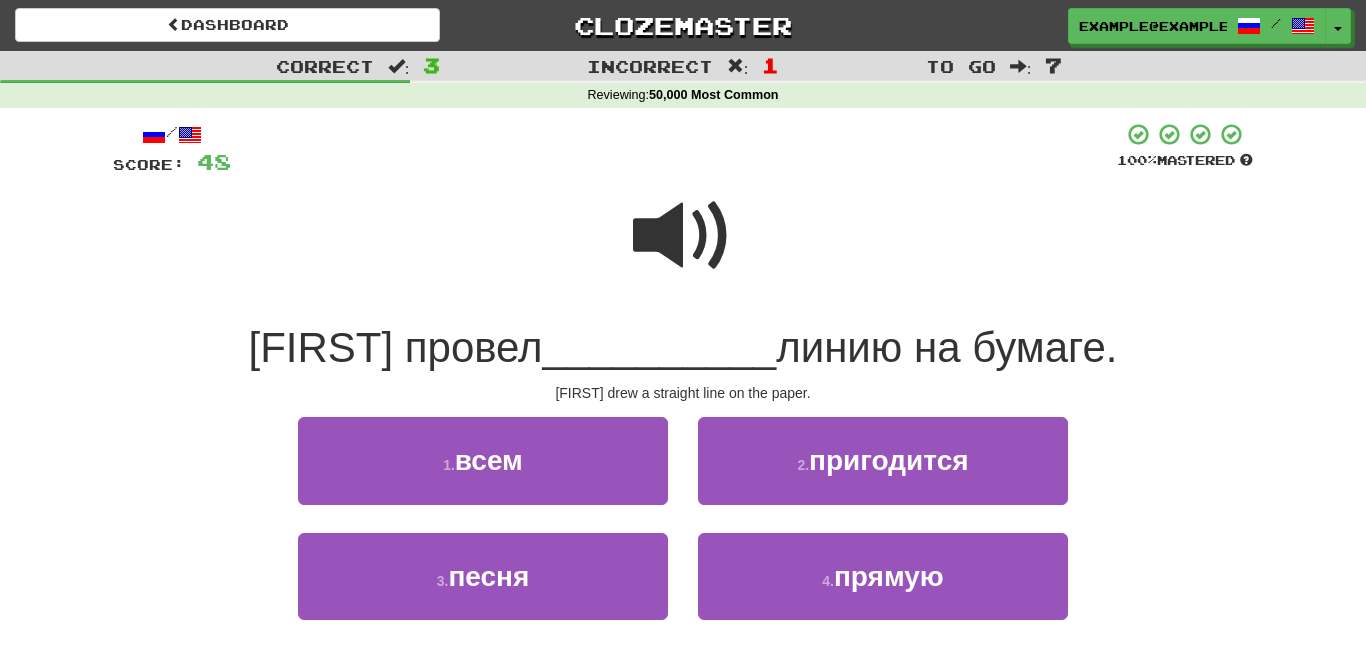 click at bounding box center (683, 236) 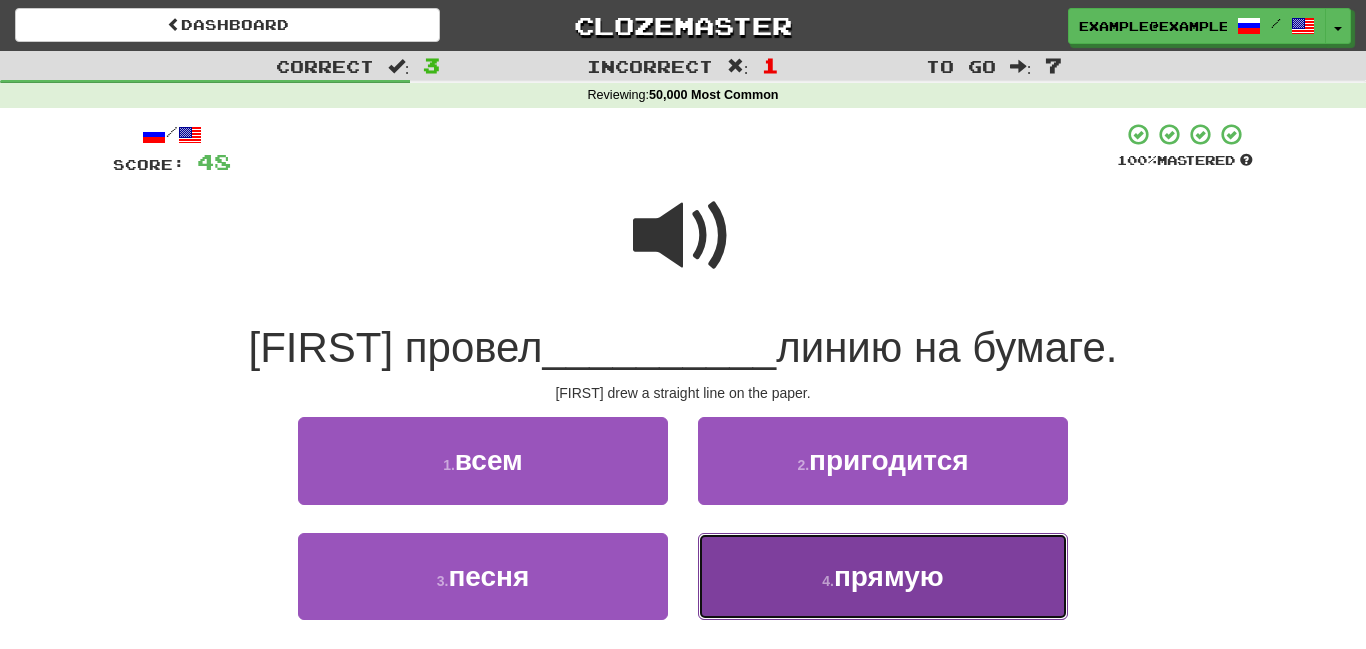 click on "4 .  прямую" at bounding box center [883, 576] 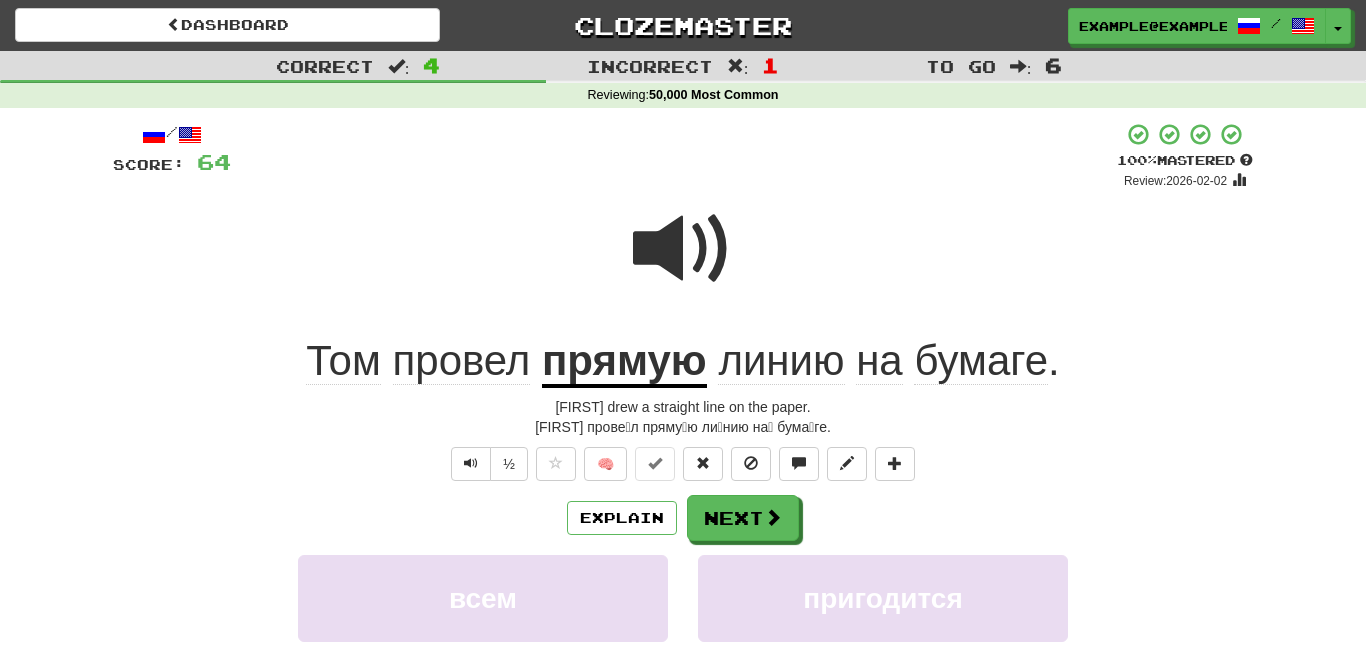 click on "прямую" at bounding box center [624, 362] 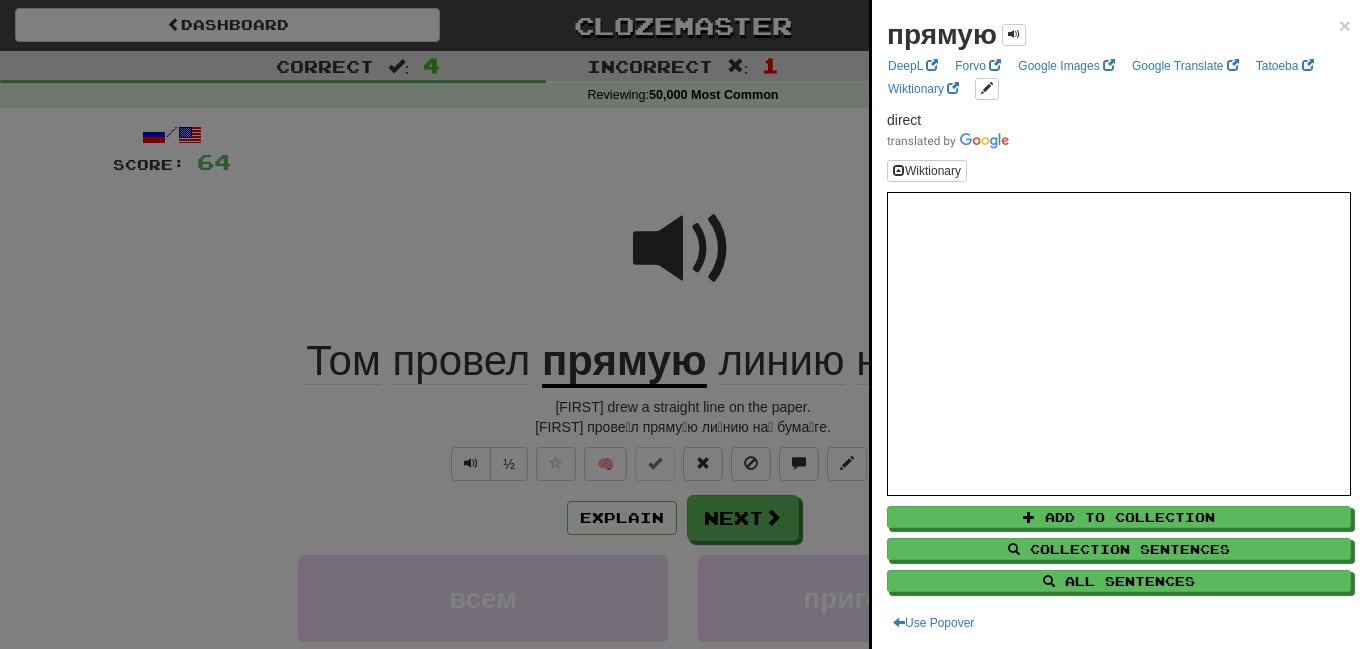 click at bounding box center (683, 324) 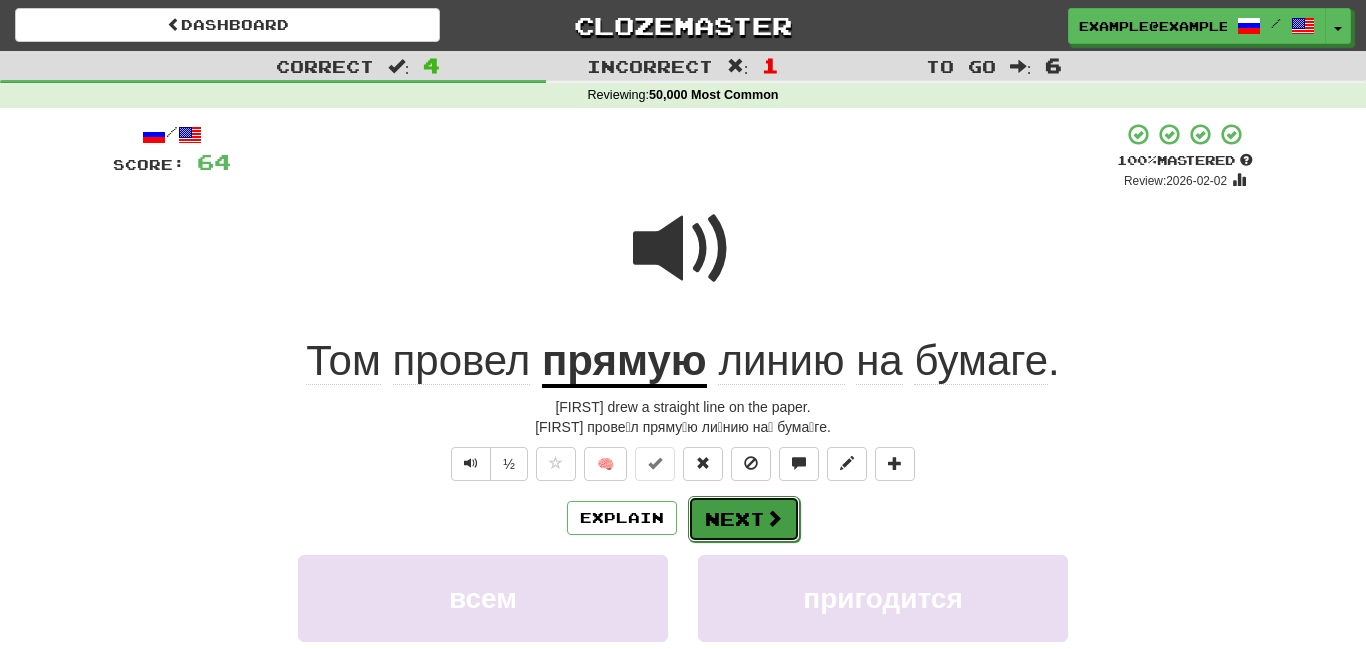 click on "Next" at bounding box center (744, 519) 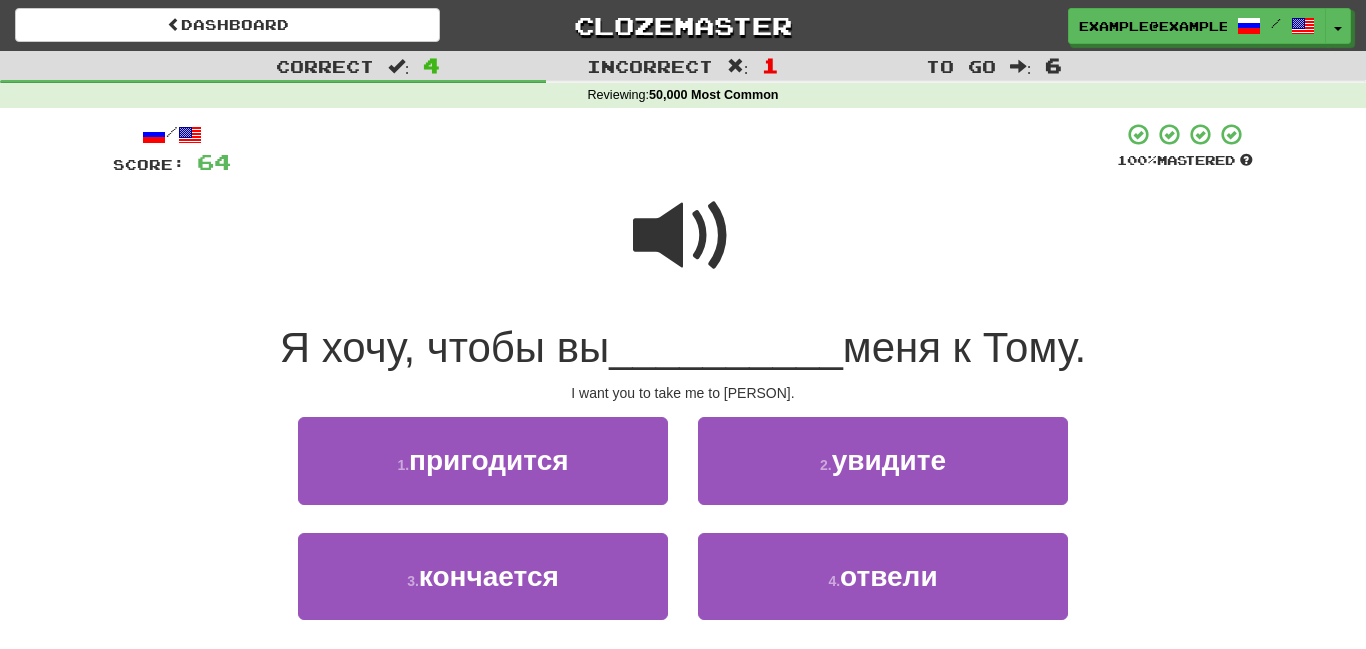 click at bounding box center (683, 236) 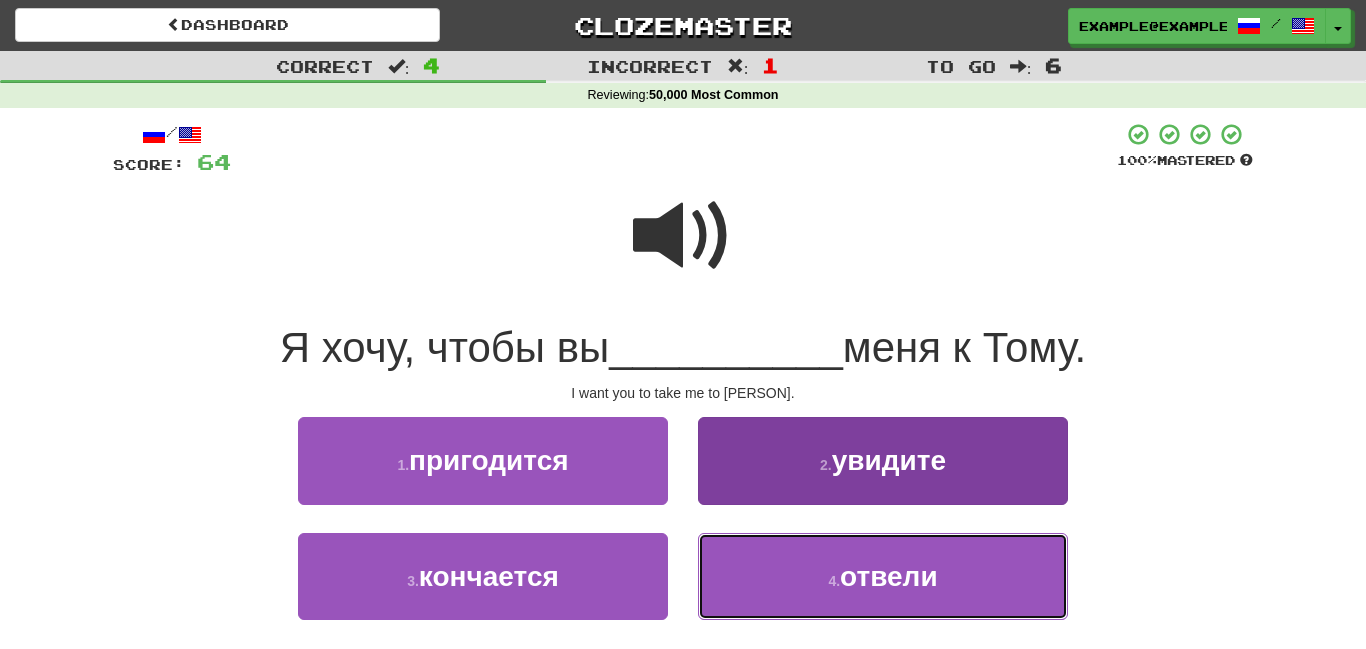 click on "4 .  отвели" at bounding box center (883, 576) 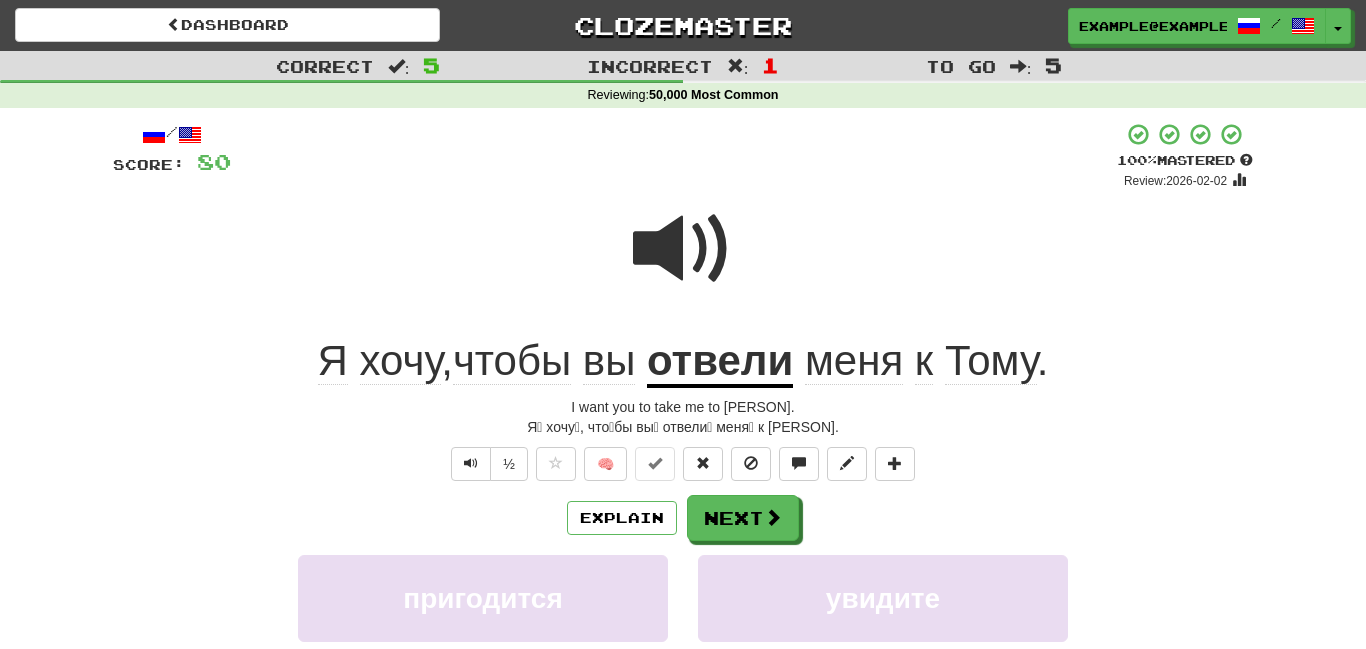 click on "отвели" at bounding box center [720, 362] 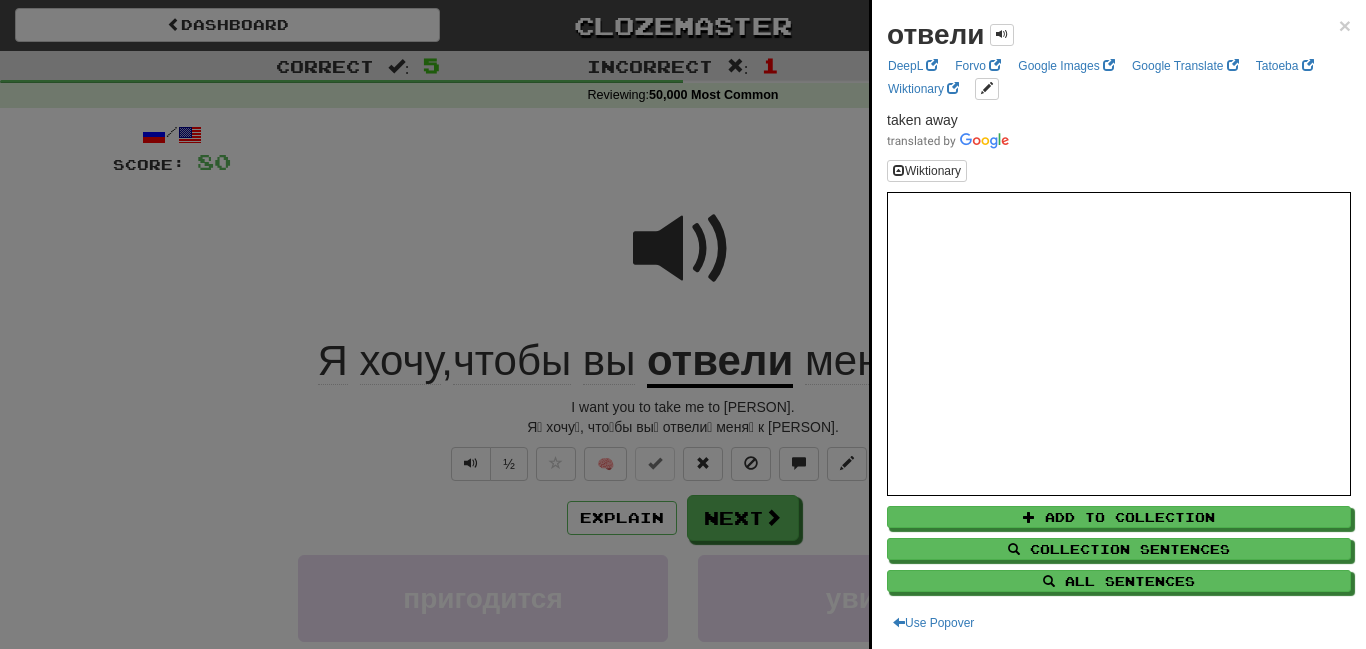 click at bounding box center [683, 324] 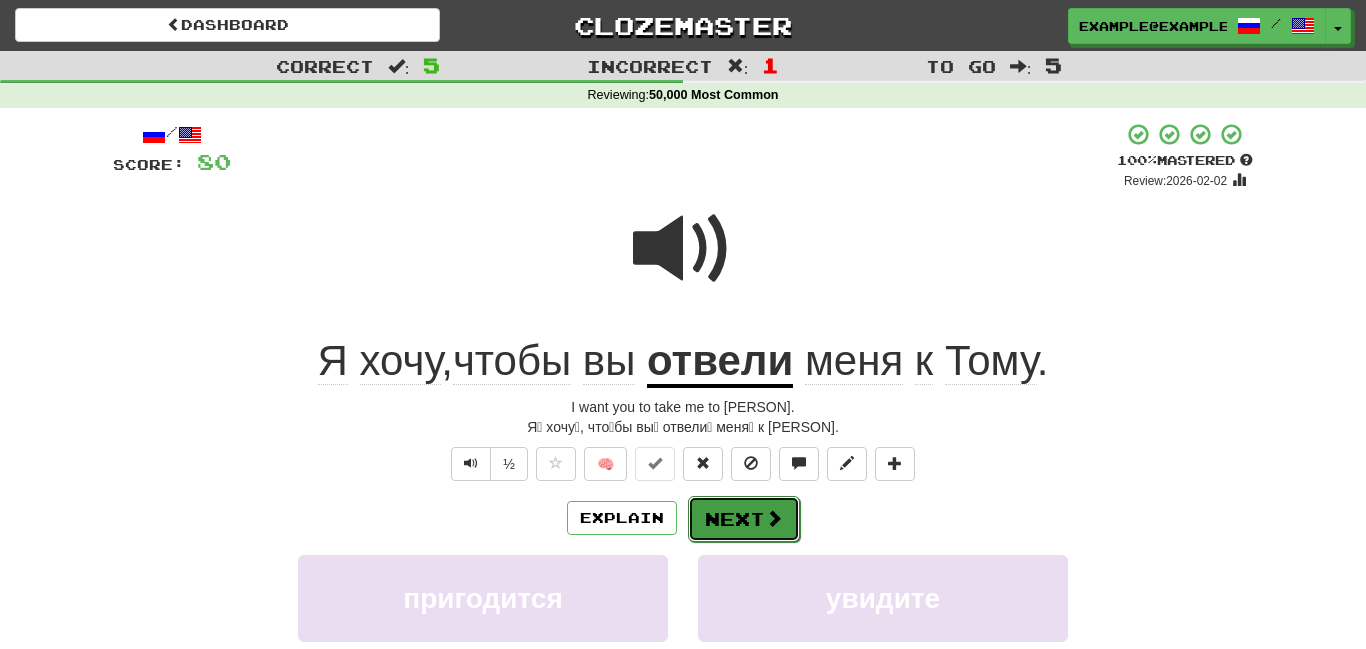 click on "Next" at bounding box center [744, 519] 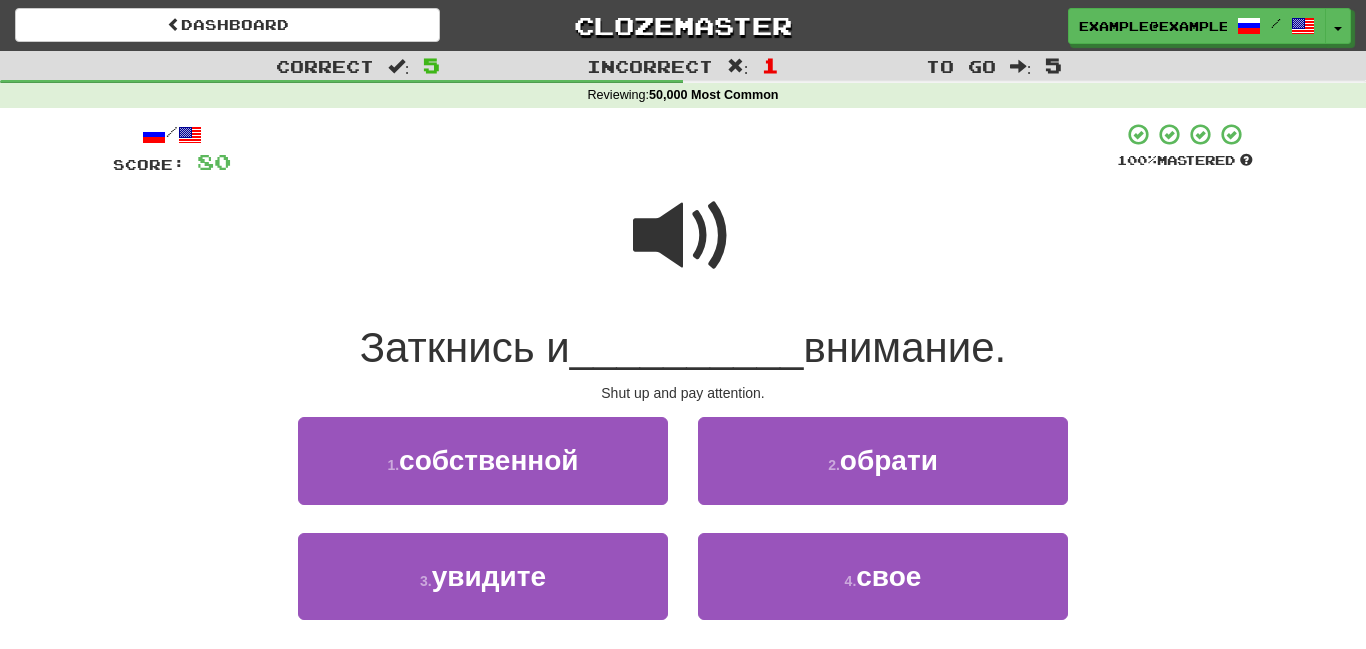 click at bounding box center (683, 236) 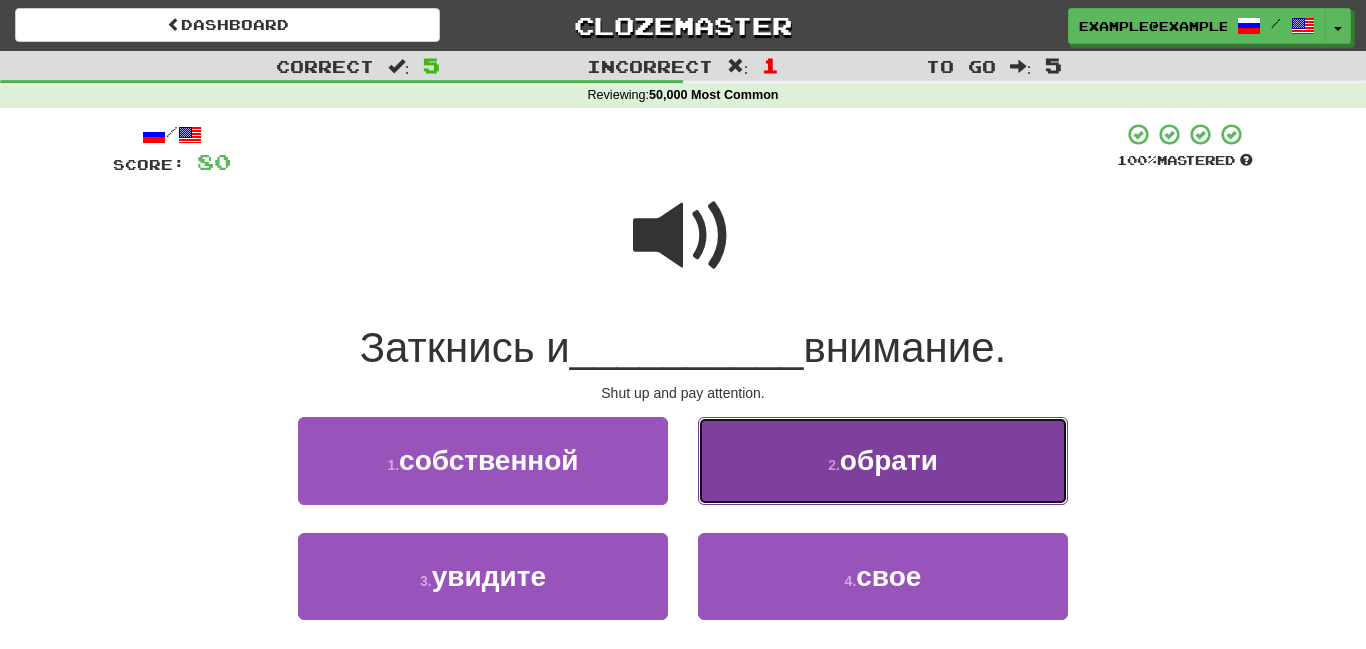 click on "2 .  обрати" at bounding box center (883, 460) 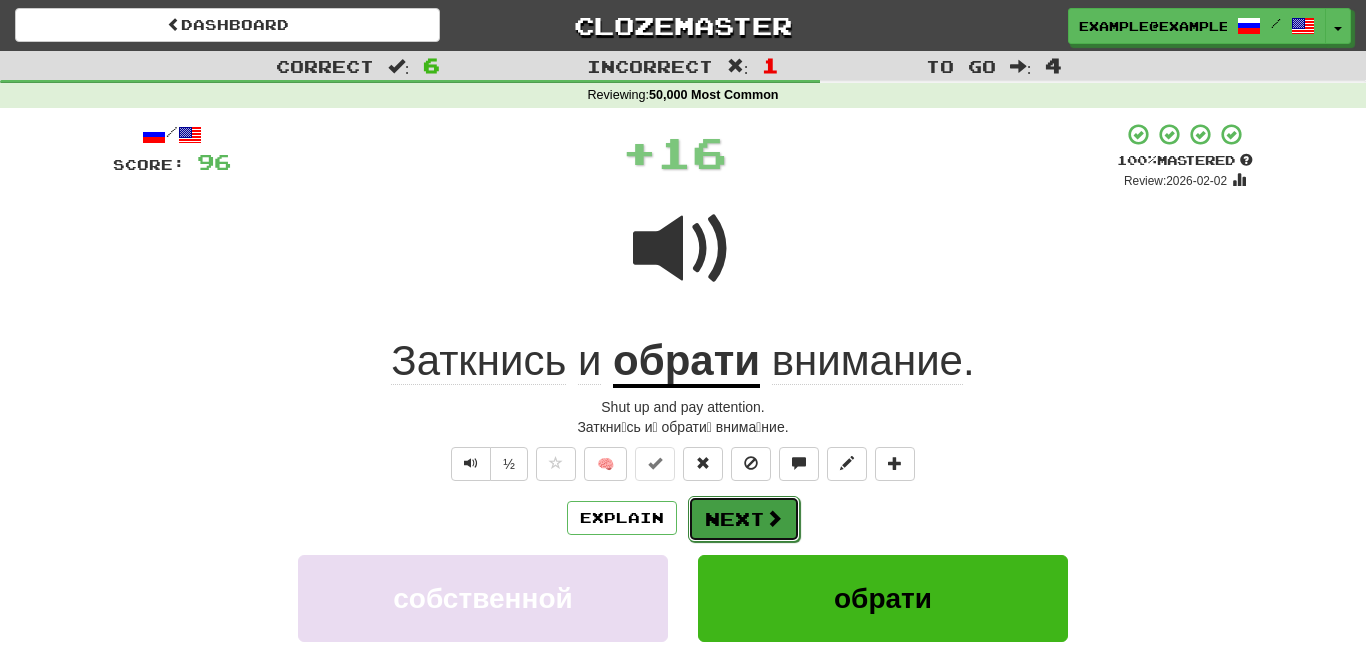 click on "Next" at bounding box center [744, 519] 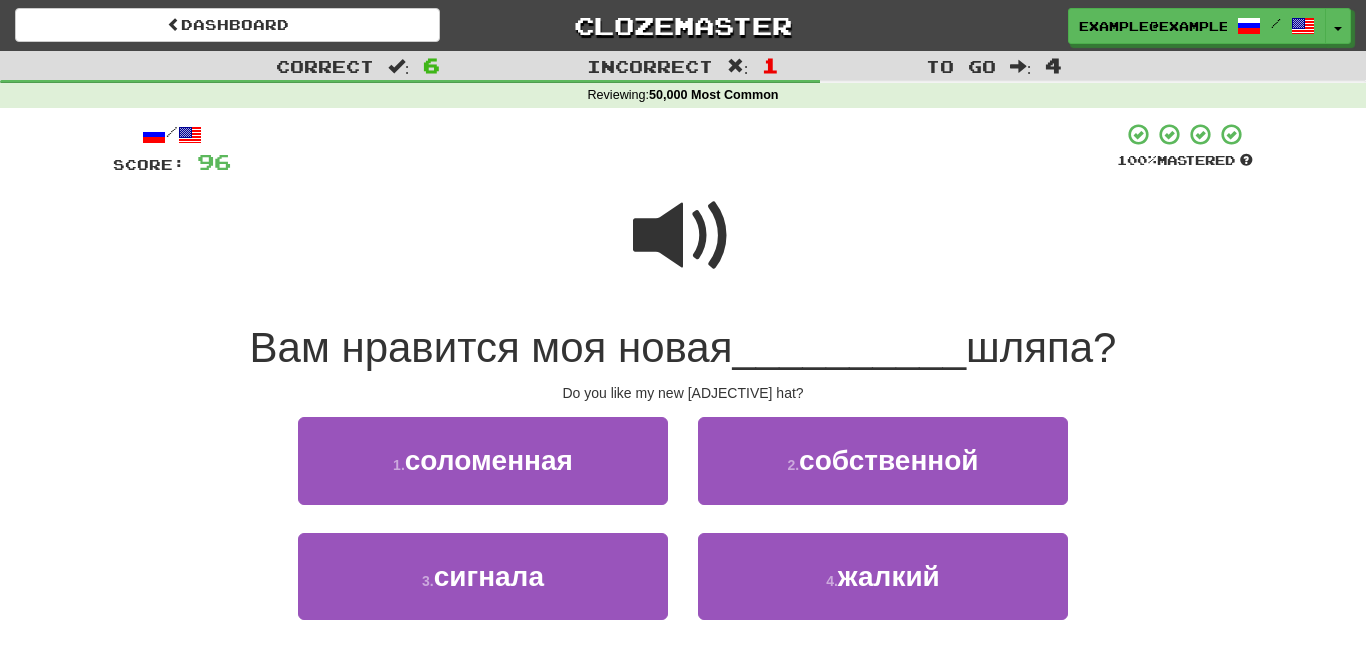 click at bounding box center [683, 236] 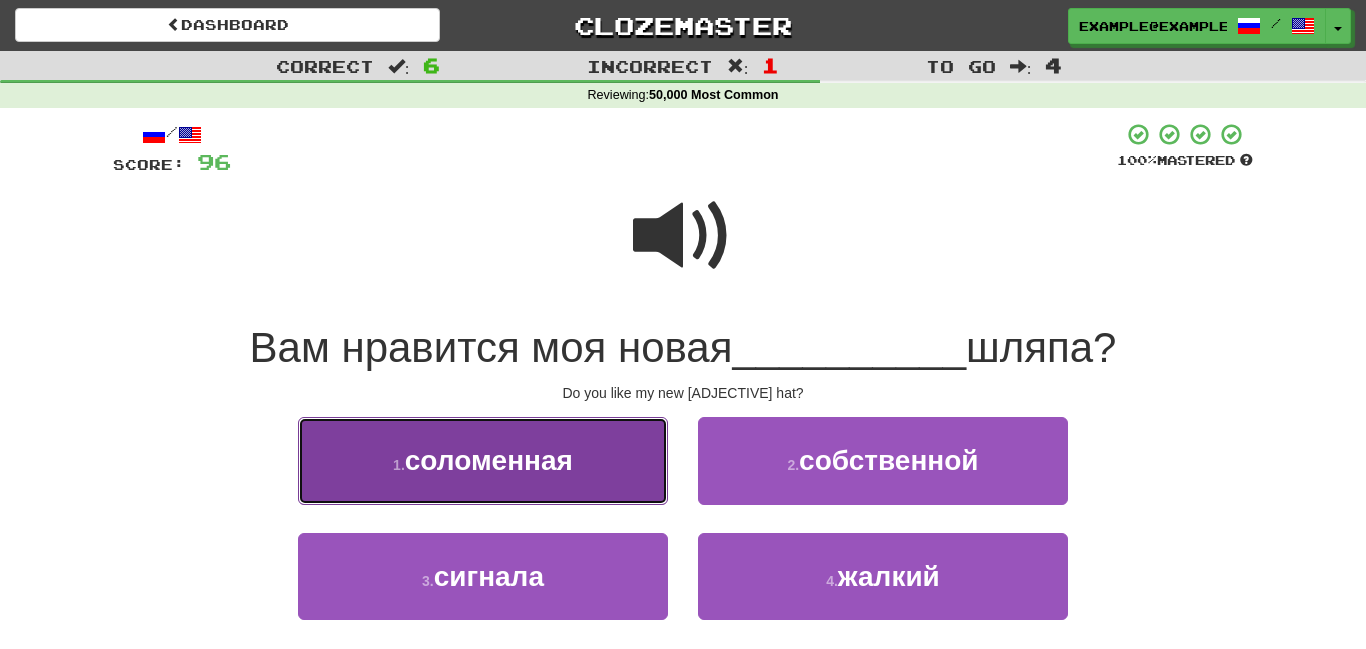 click on "1 .  соломенная" at bounding box center [483, 460] 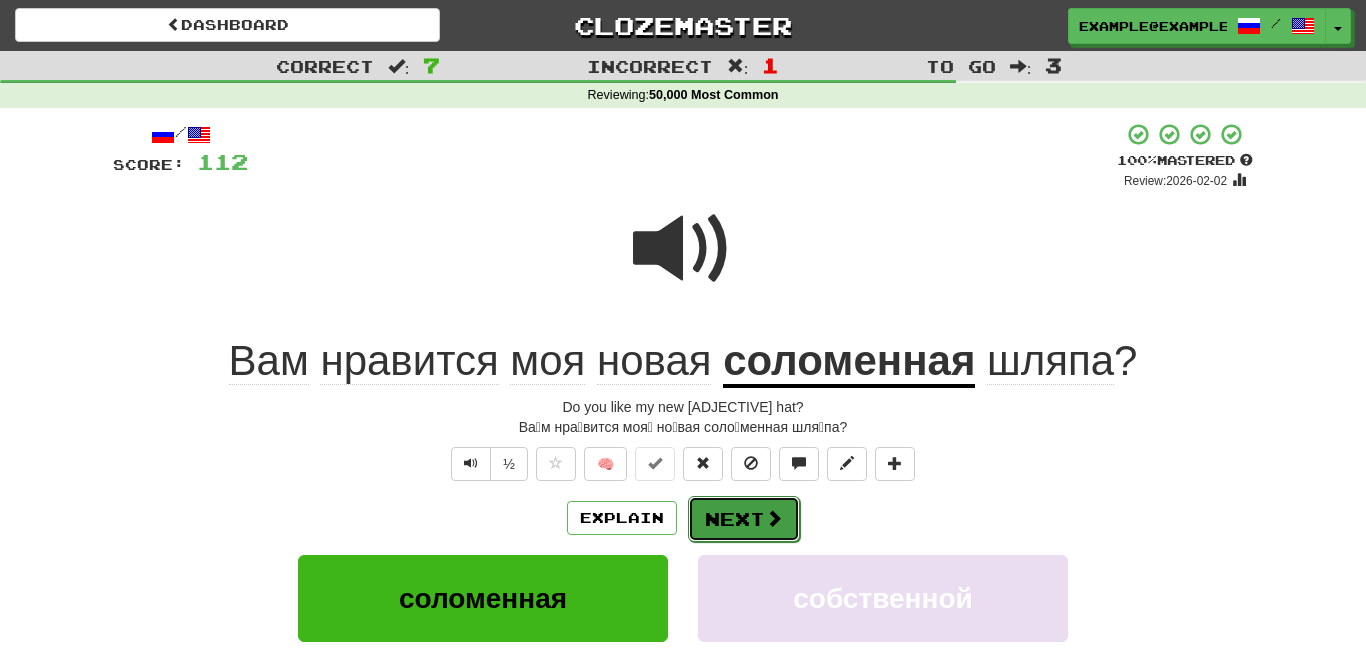 click on "Next" at bounding box center [744, 519] 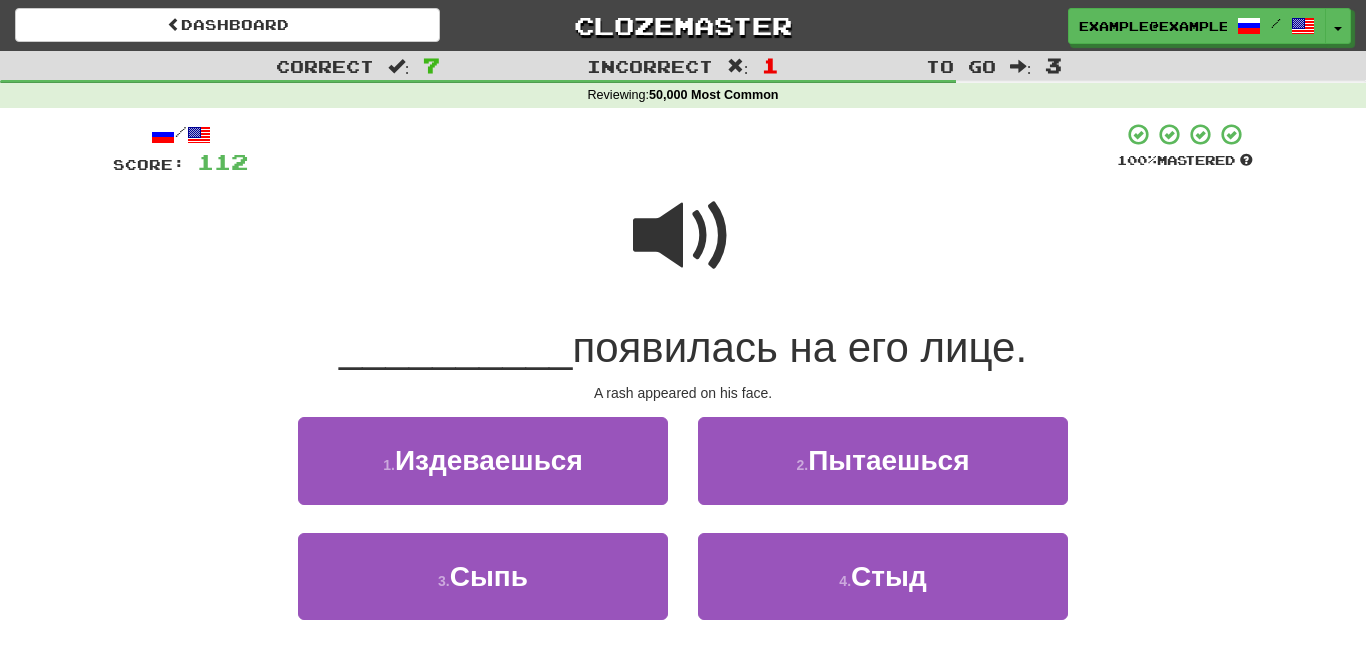 click at bounding box center [683, 236] 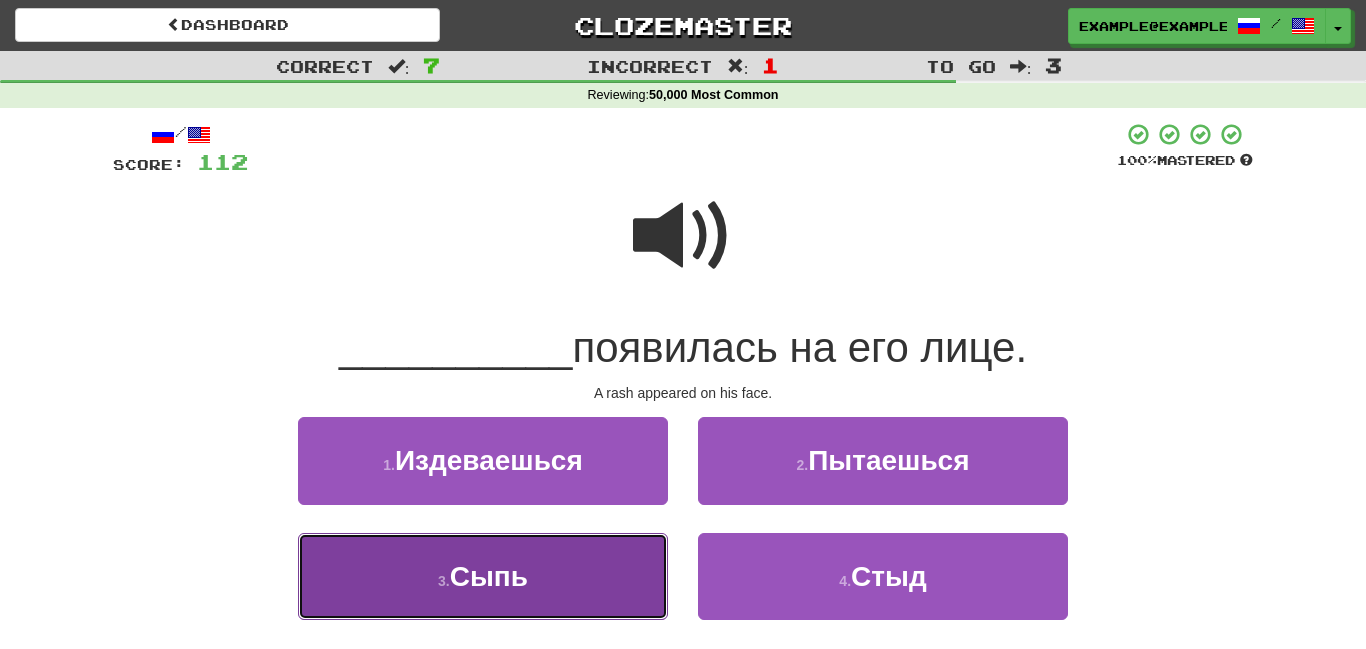 click on "3 .  Сыпь" at bounding box center (483, 576) 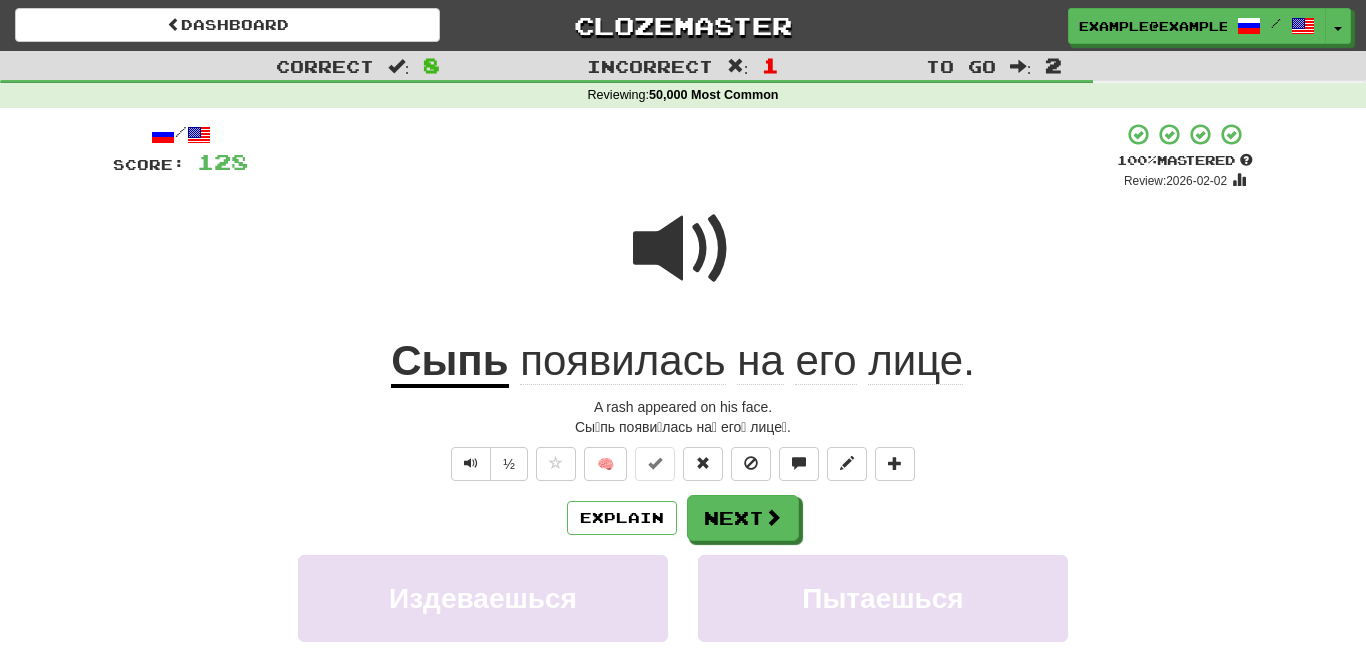 click on "Сыпь" at bounding box center (449, 362) 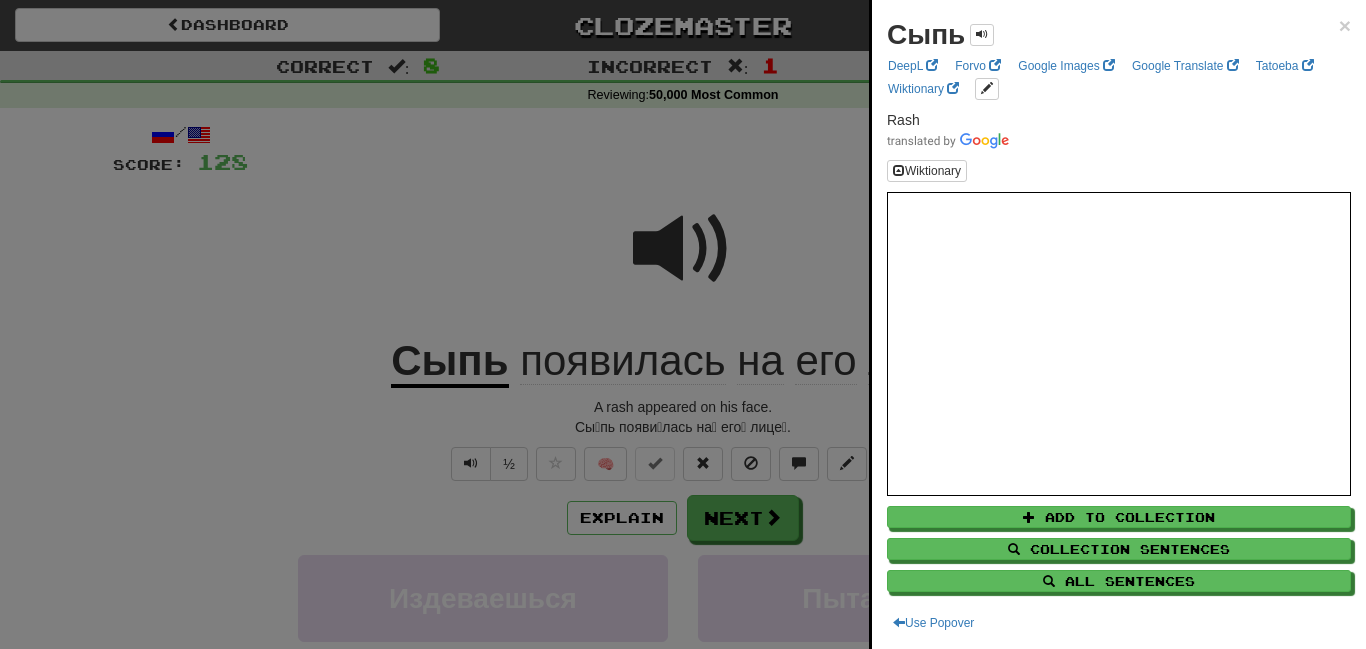 click at bounding box center [683, 324] 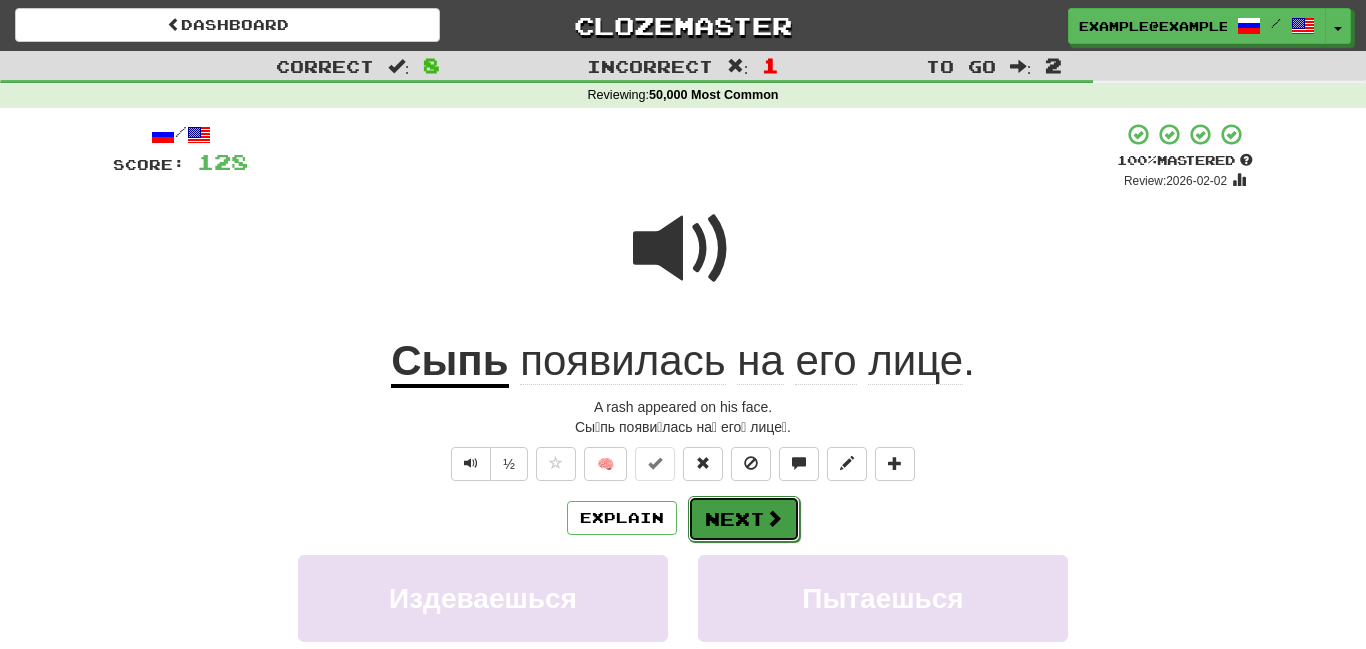 click on "Next" at bounding box center (744, 519) 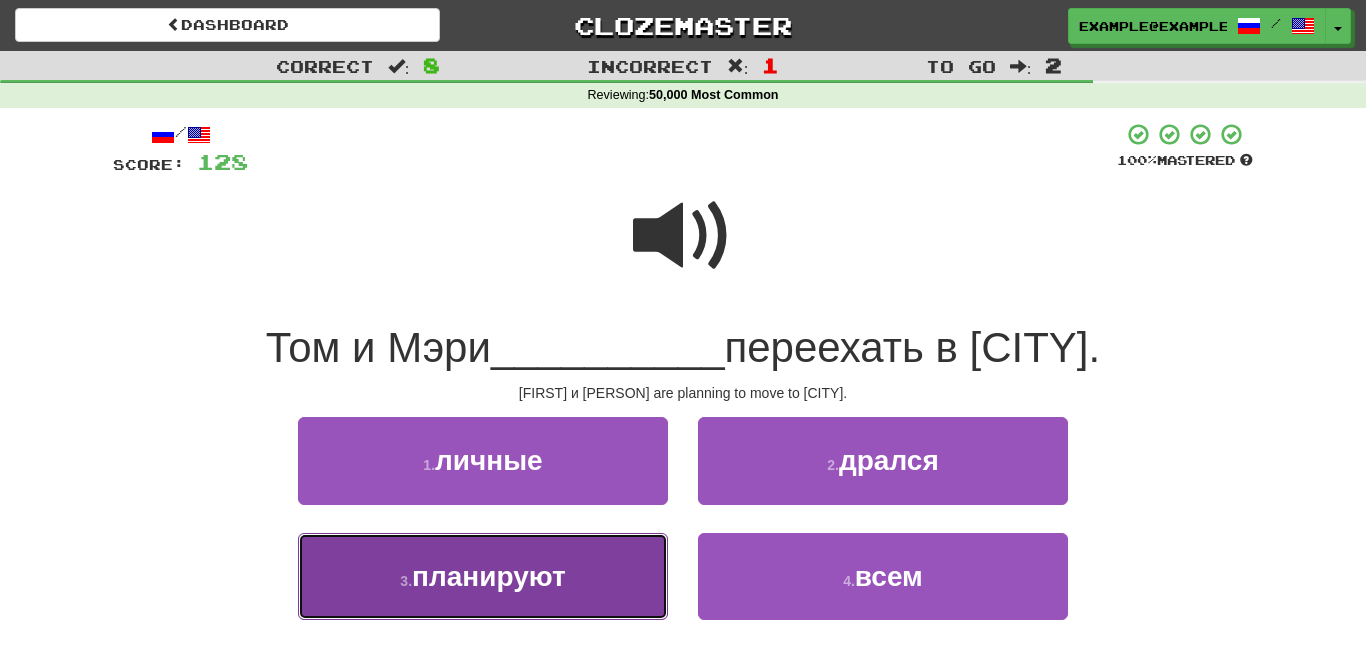 click on "3 .  планируют" at bounding box center [483, 576] 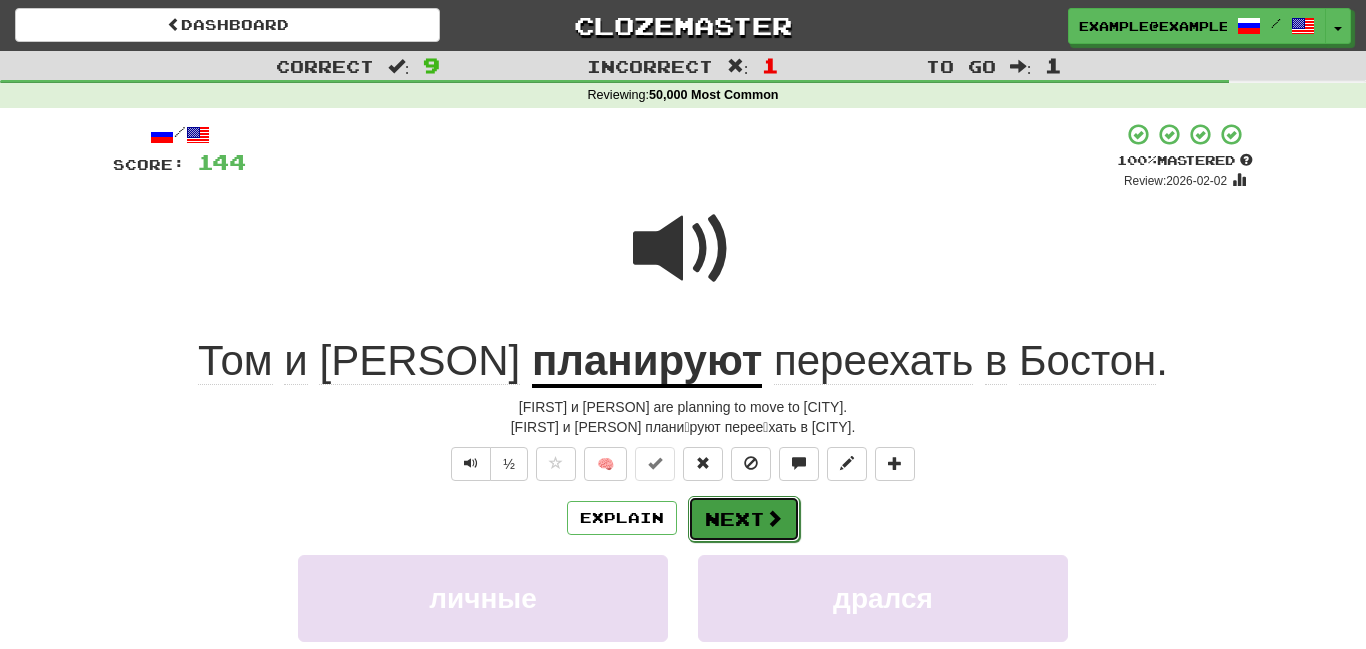 click on "Next" at bounding box center (744, 519) 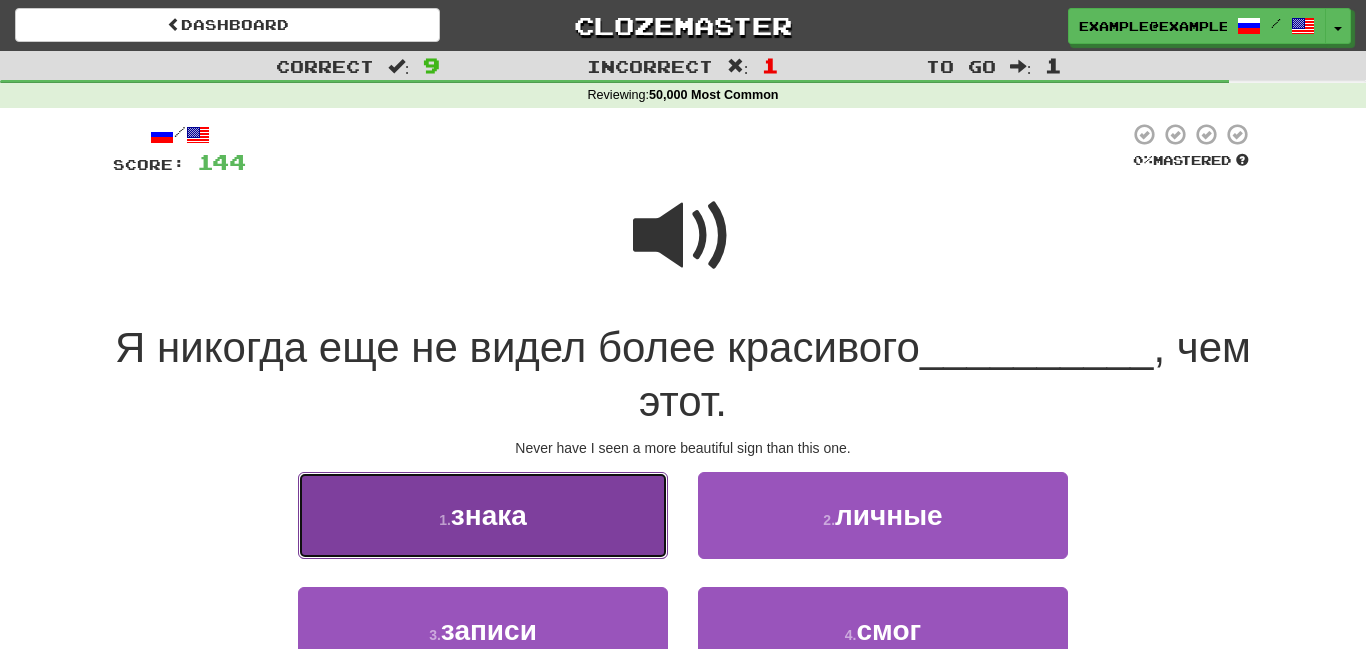 click on "1 .  знака" at bounding box center [483, 515] 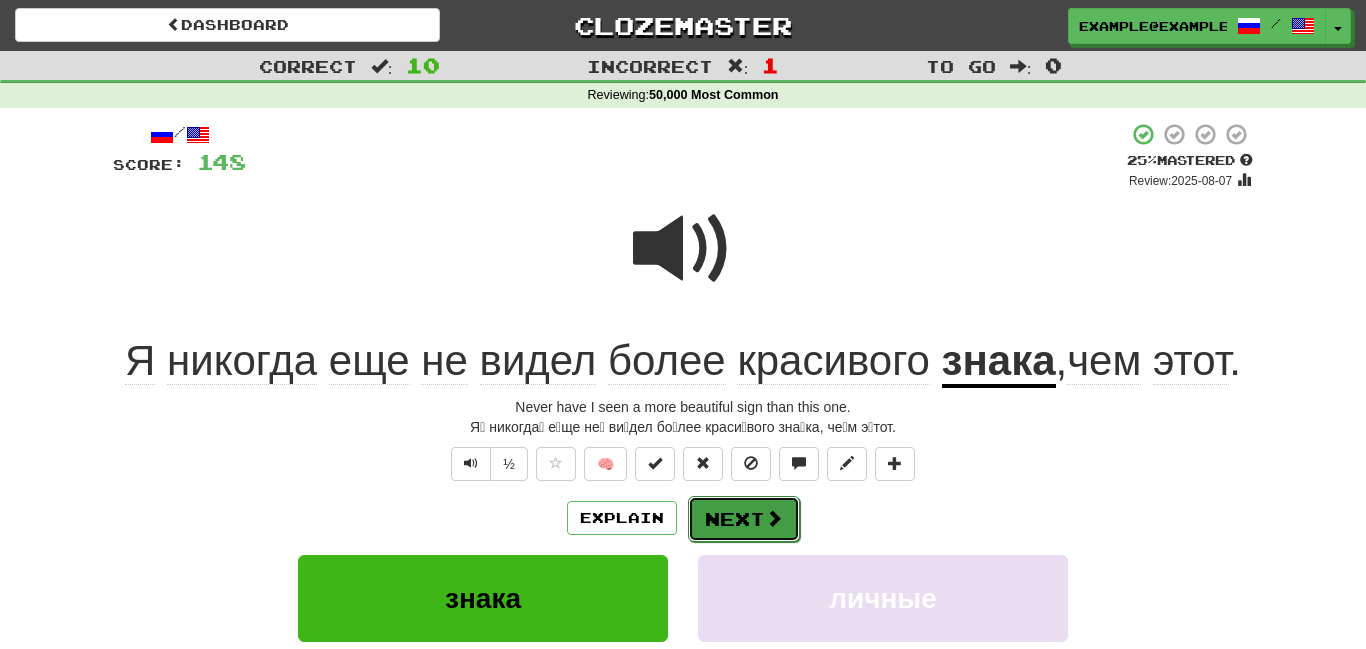 click on "Next" at bounding box center (744, 519) 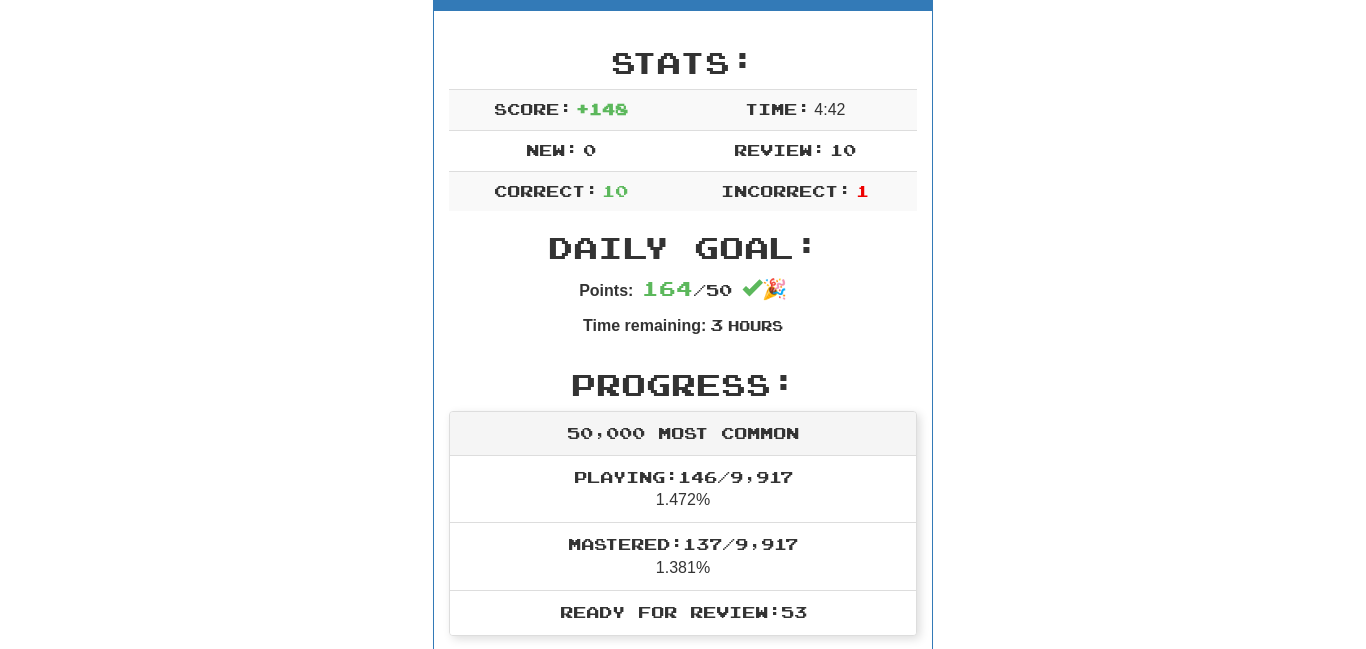 scroll, scrollTop: 0, scrollLeft: 0, axis: both 